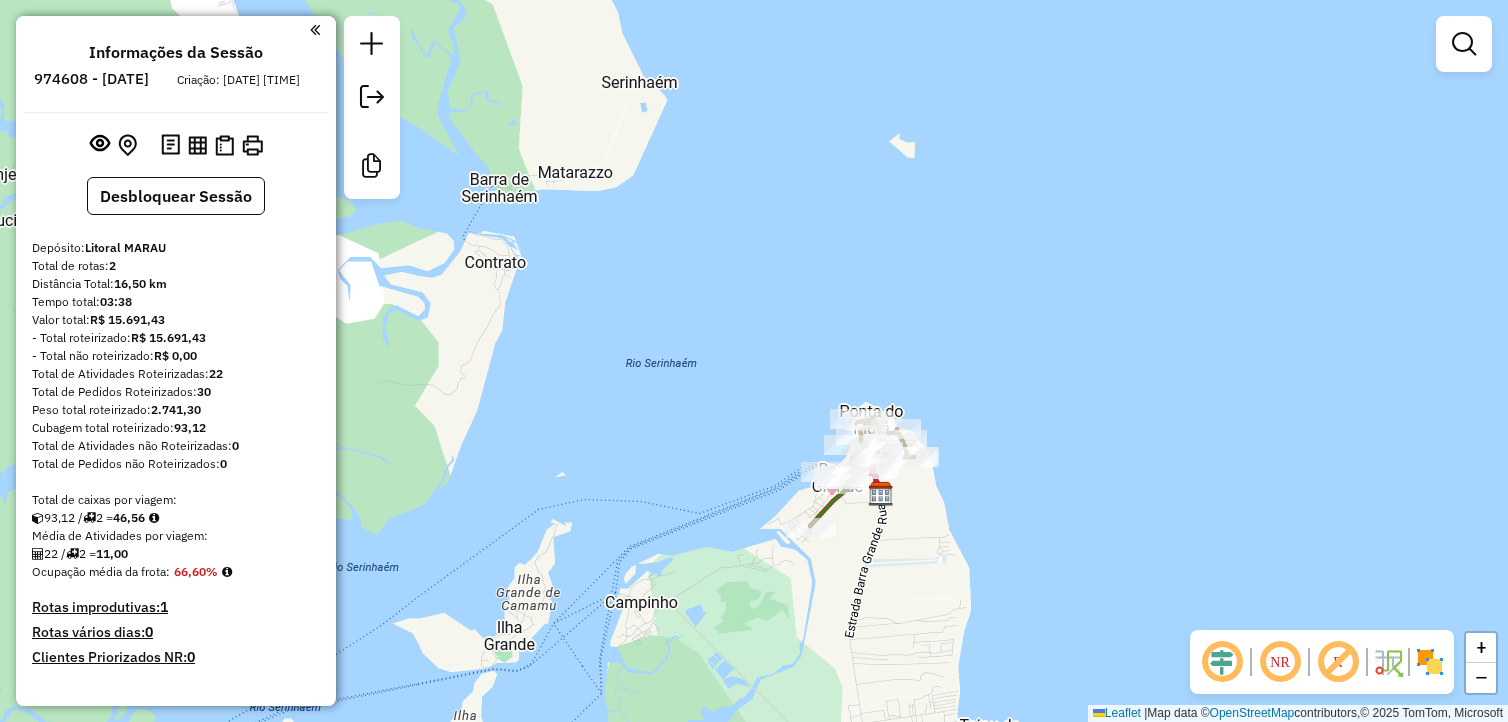 scroll, scrollTop: 0, scrollLeft: 0, axis: both 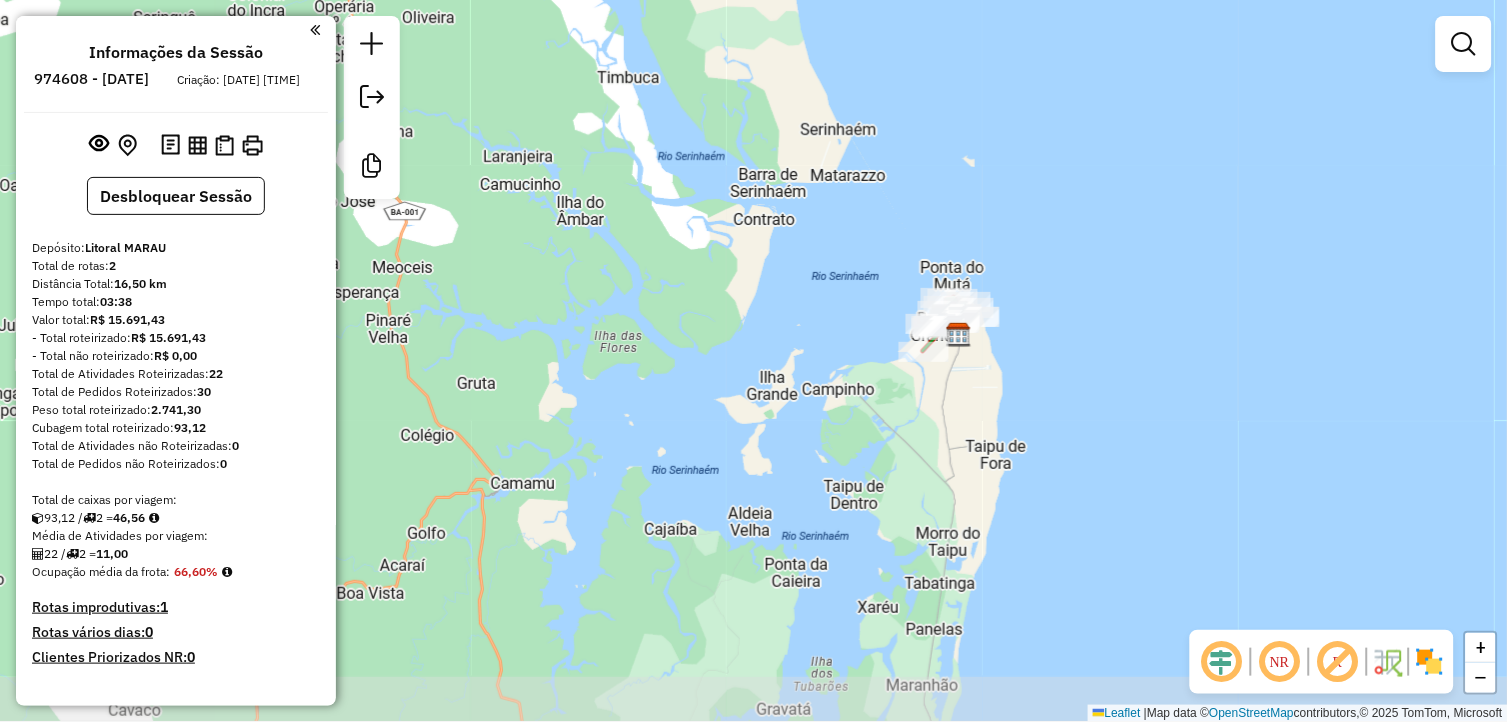 drag, startPoint x: 983, startPoint y: 530, endPoint x: 991, endPoint y: 420, distance: 110.29053 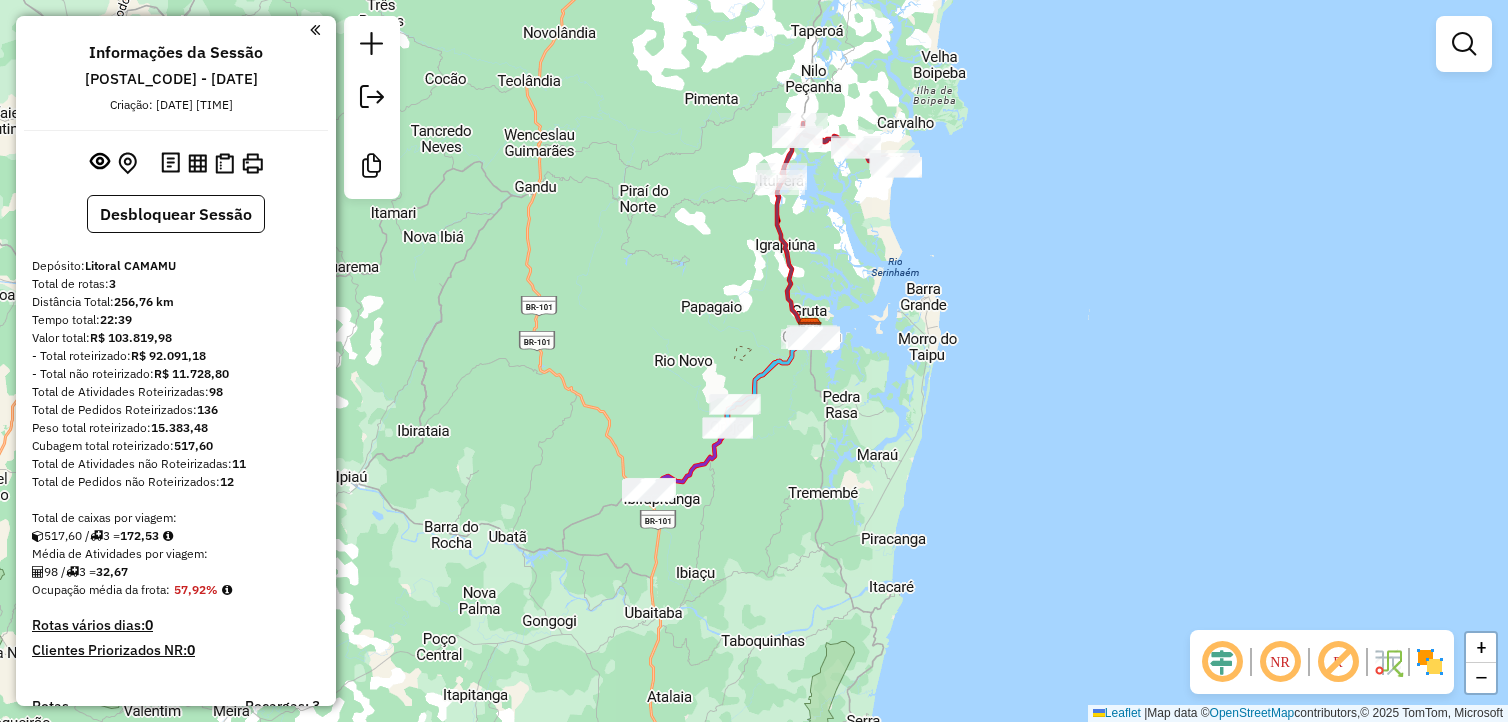 scroll, scrollTop: 0, scrollLeft: 0, axis: both 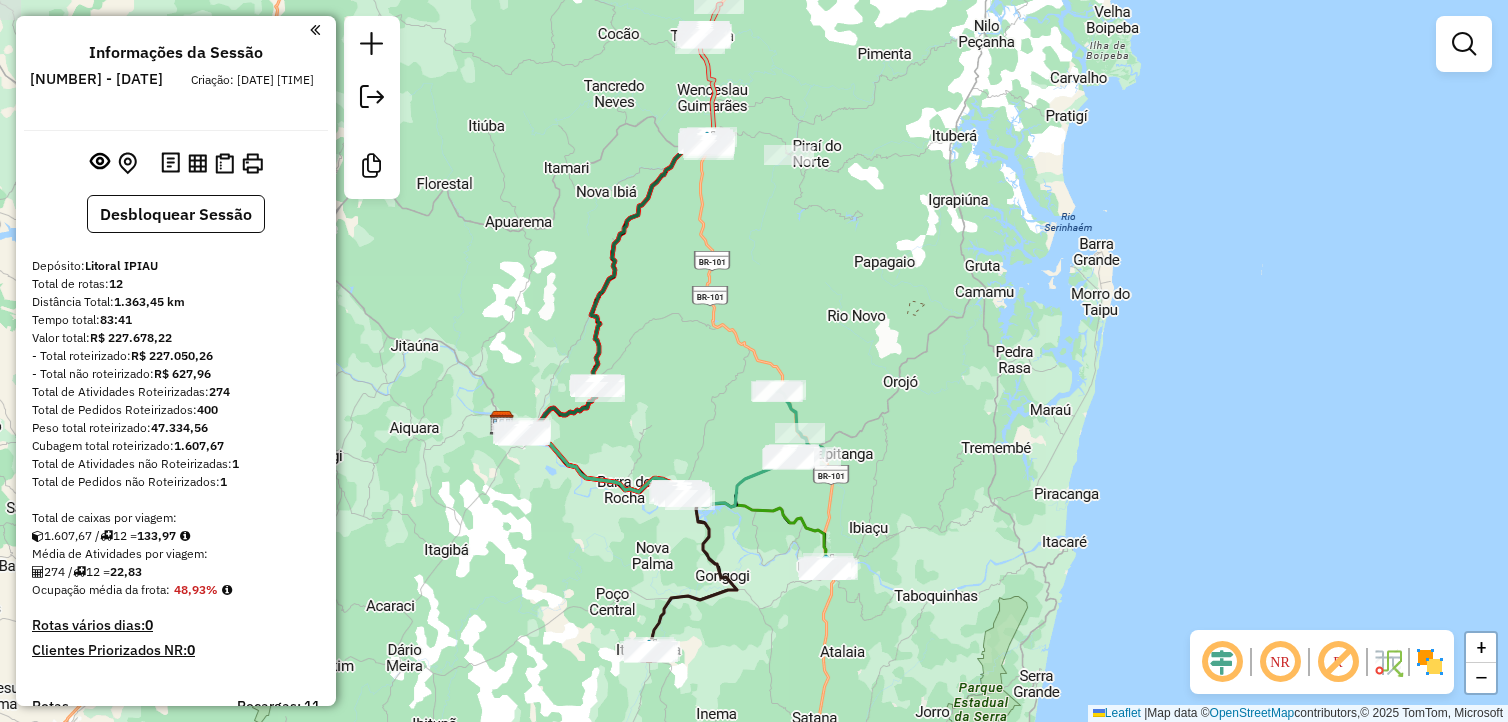 click on "Janela de atendimento Grade de atendimento Capacidade Transportadoras Veículos Cliente Pedidos  Rotas Selecione os dias de semana para filtrar as janelas de atendimento  Seg   Ter   Qua   Qui   Sex   Sáb   Dom  Informe o período da janela de atendimento: De: Até:  Filtrar exatamente a janela do cliente  Considerar janela de atendimento padrão  Selecione os dias de semana para filtrar as grades de atendimento  Seg   Ter   Qua   Qui   Sex   Sáb   Dom   Considerar clientes sem dia de atendimento cadastrado  Clientes fora do dia de atendimento selecionado Filtrar as atividades entre os valores definidos abaixo:  Peso mínimo:   Peso máximo:   Cubagem mínima:   Cubagem máxima:   De:   Até:  Filtrar as atividades entre o tempo de atendimento definido abaixo:  De:   Até:   Considerar capacidade total dos clientes não roteirizados Transportadora: Selecione um ou mais itens Tipo de veículo: Selecione um ou mais itens Veículo: Selecione um ou mais itens Motorista: Selecione um ou mais itens Nome: Rótulo:" 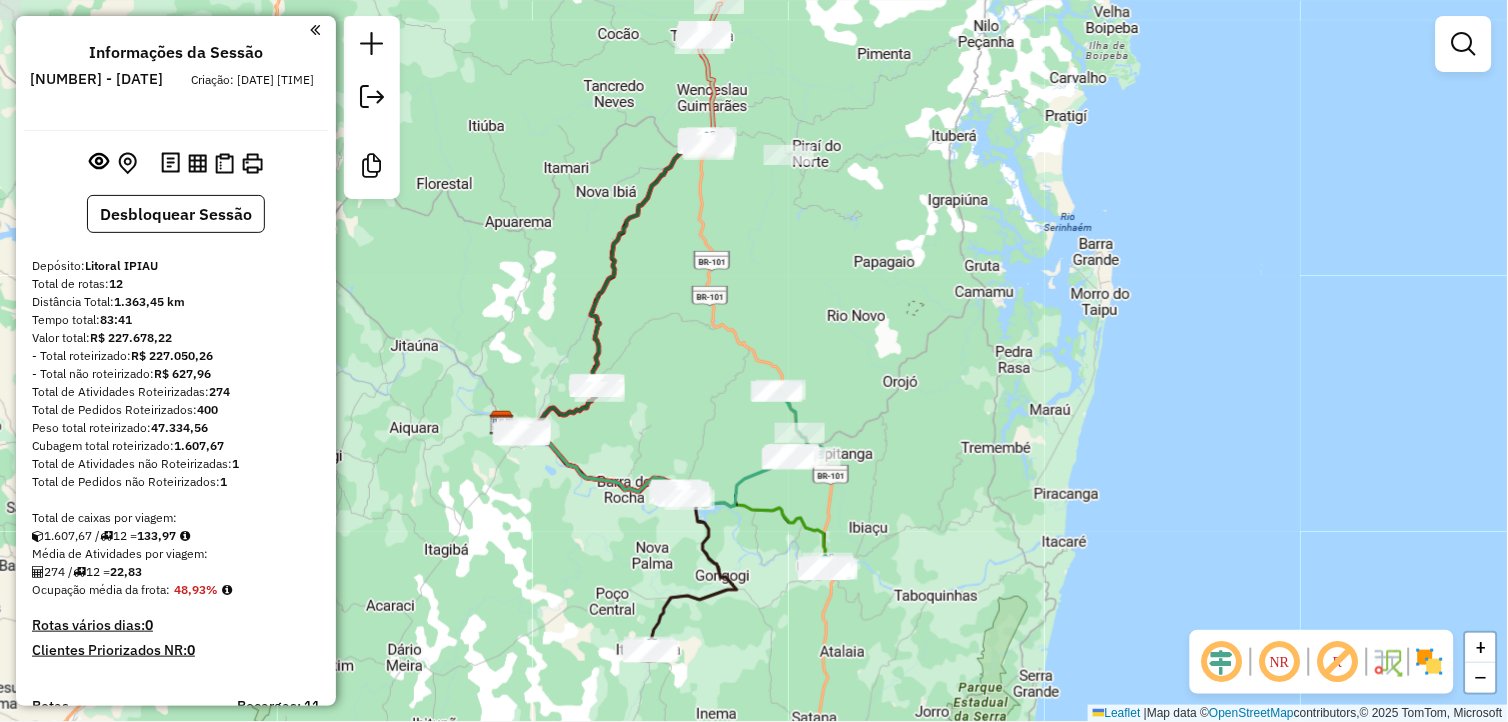 scroll, scrollTop: 1514, scrollLeft: 0, axis: vertical 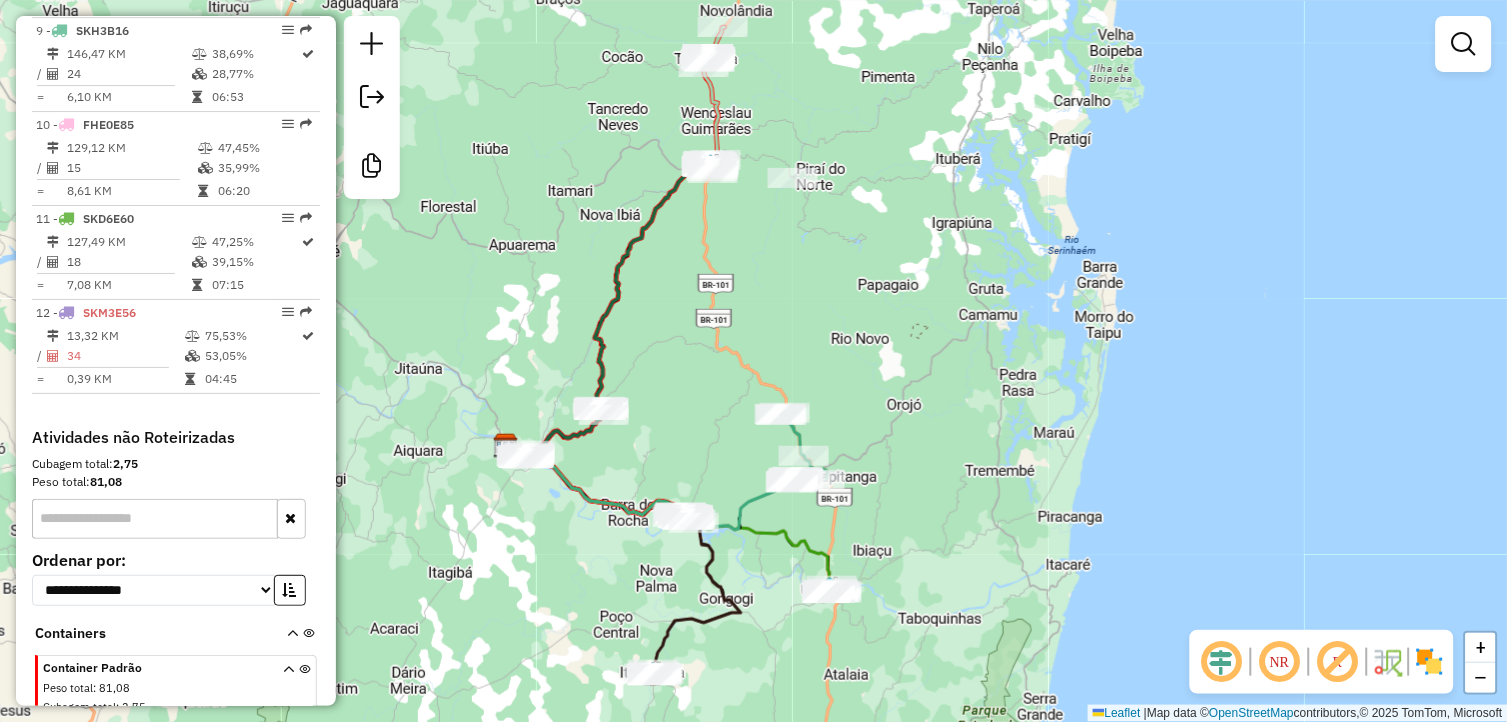 drag, startPoint x: 782, startPoint y: 185, endPoint x: 786, endPoint y: 208, distance: 23.345236 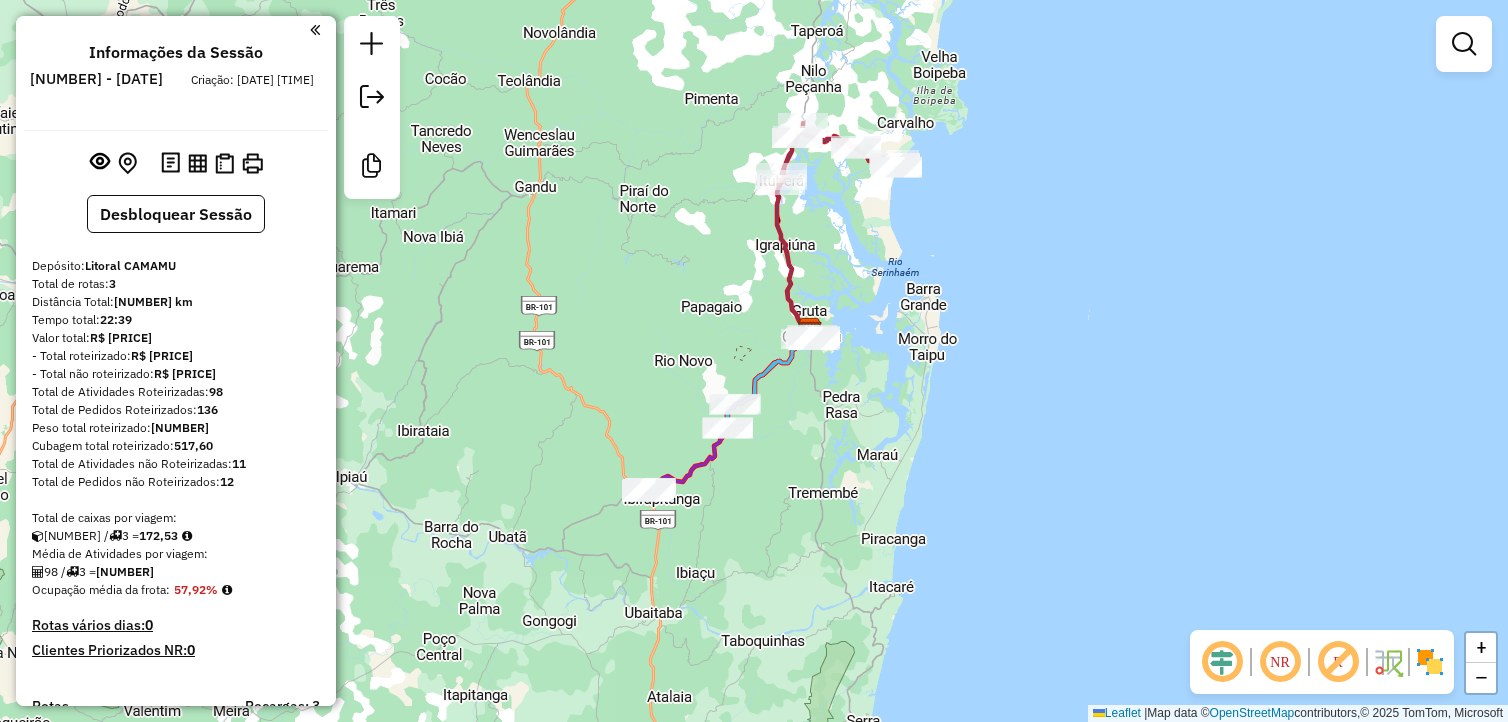 scroll, scrollTop: 0, scrollLeft: 0, axis: both 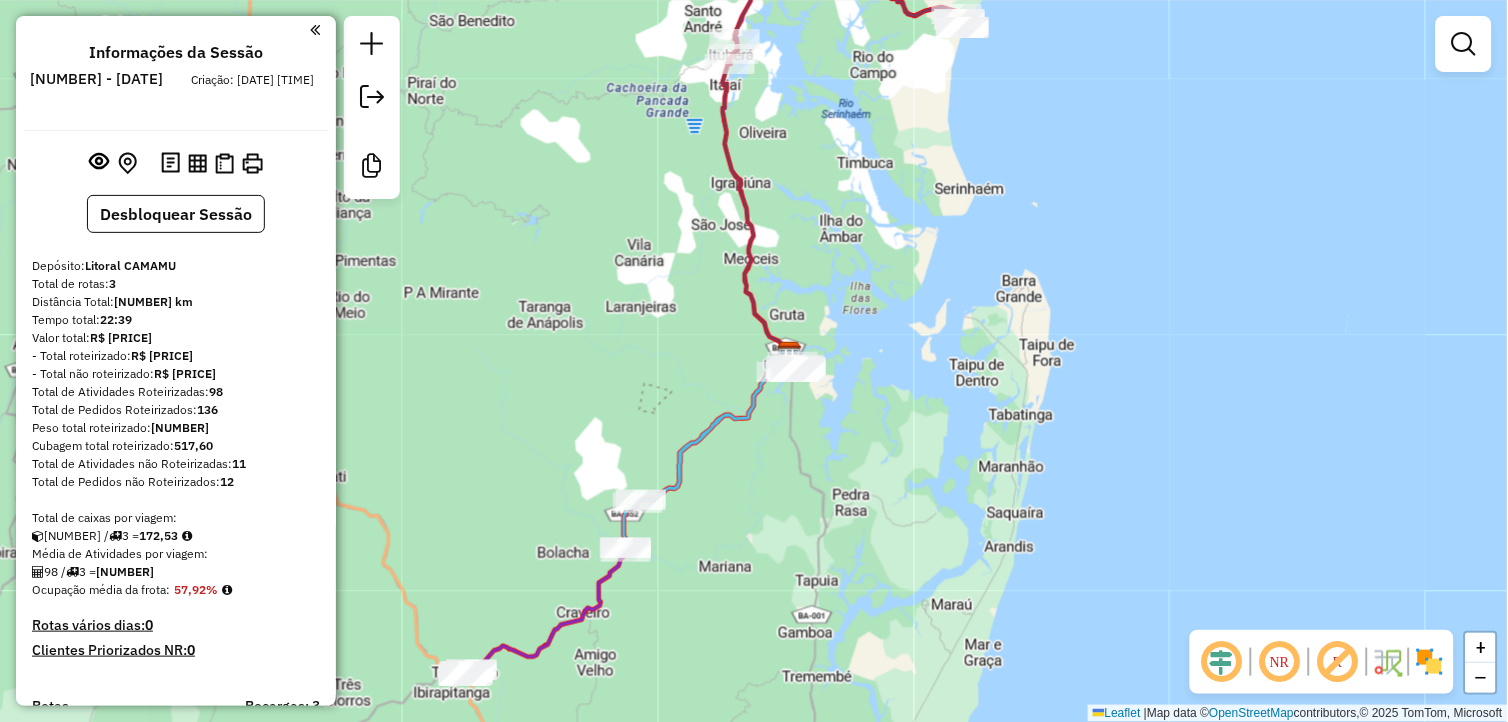 drag, startPoint x: 821, startPoint y: 392, endPoint x: 868, endPoint y: 376, distance: 49.648766 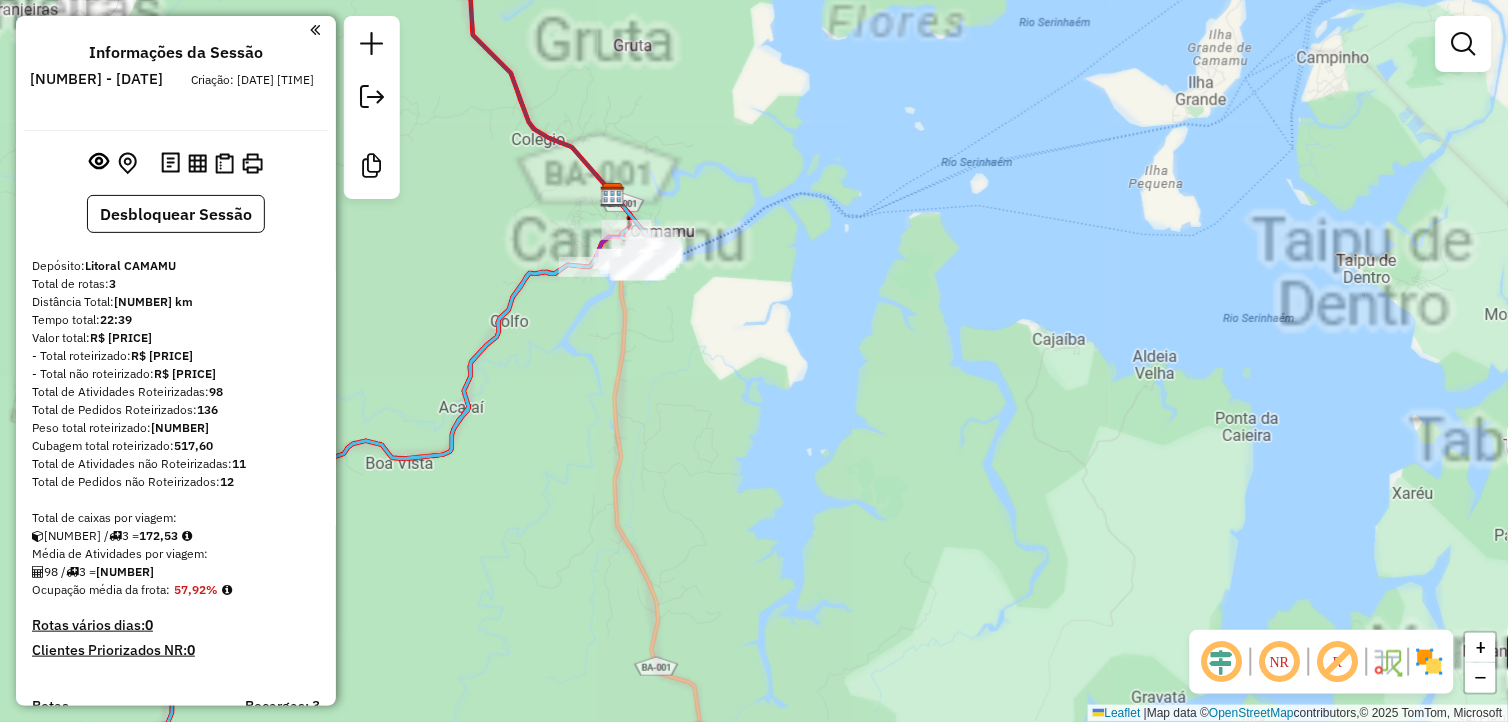 drag, startPoint x: 774, startPoint y: 381, endPoint x: 960, endPoint y: 430, distance: 192.34604 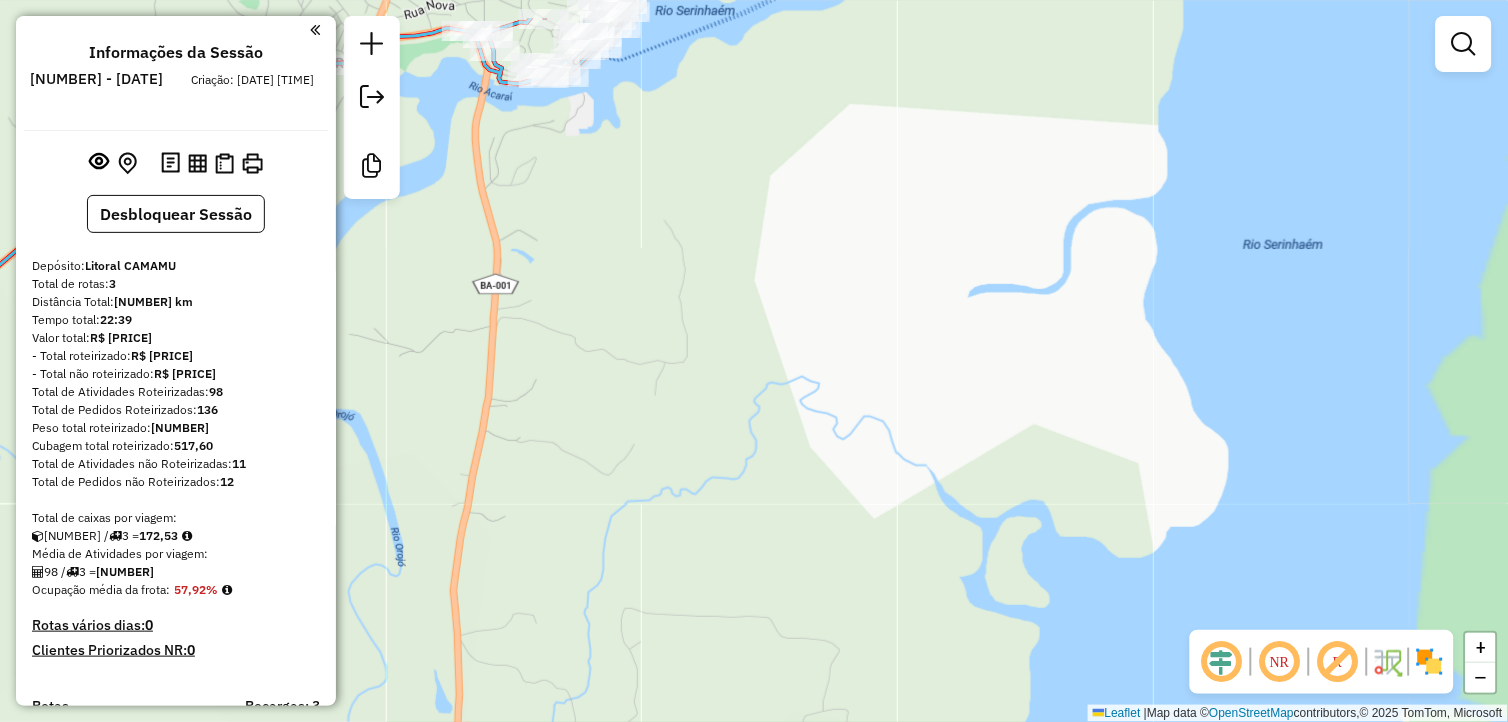 drag, startPoint x: 855, startPoint y: 334, endPoint x: 1037, endPoint y: 508, distance: 251.79356 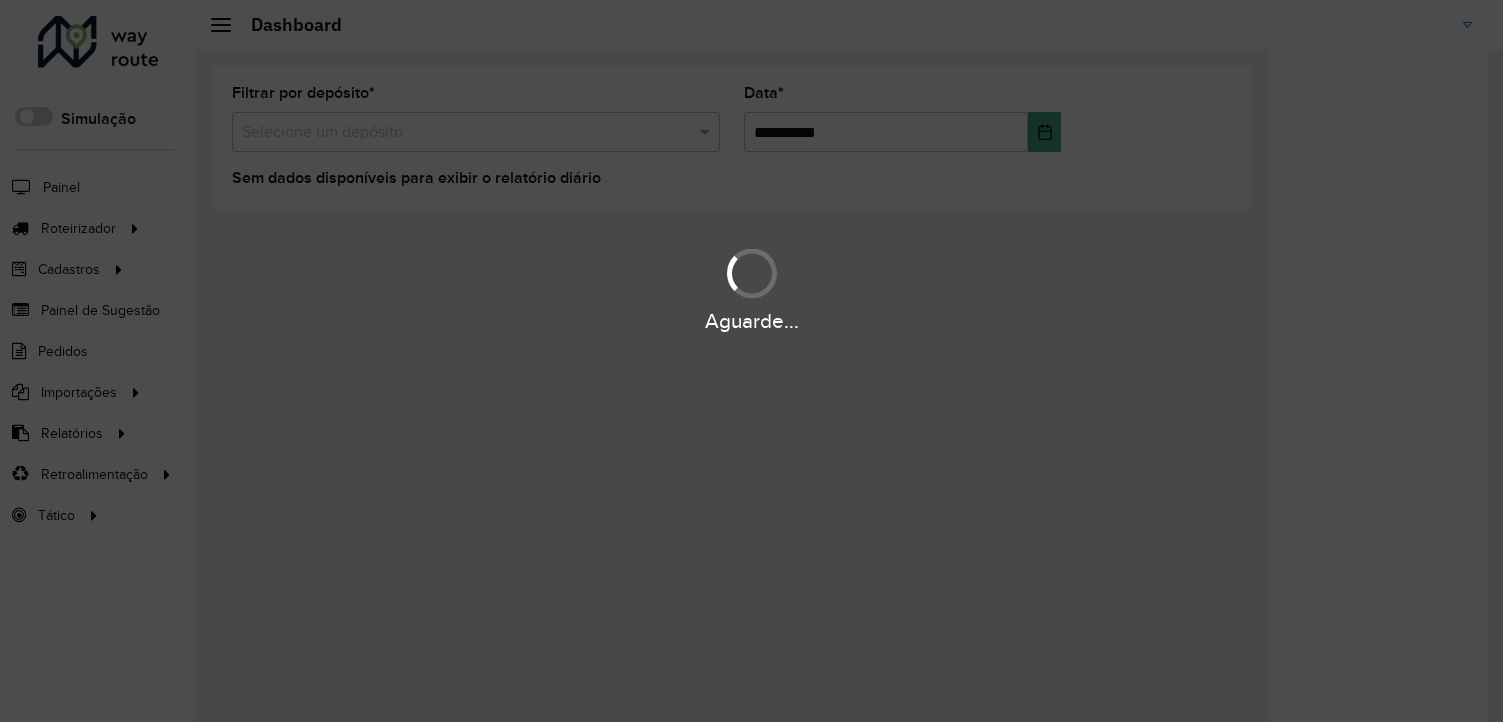 scroll, scrollTop: 0, scrollLeft: 0, axis: both 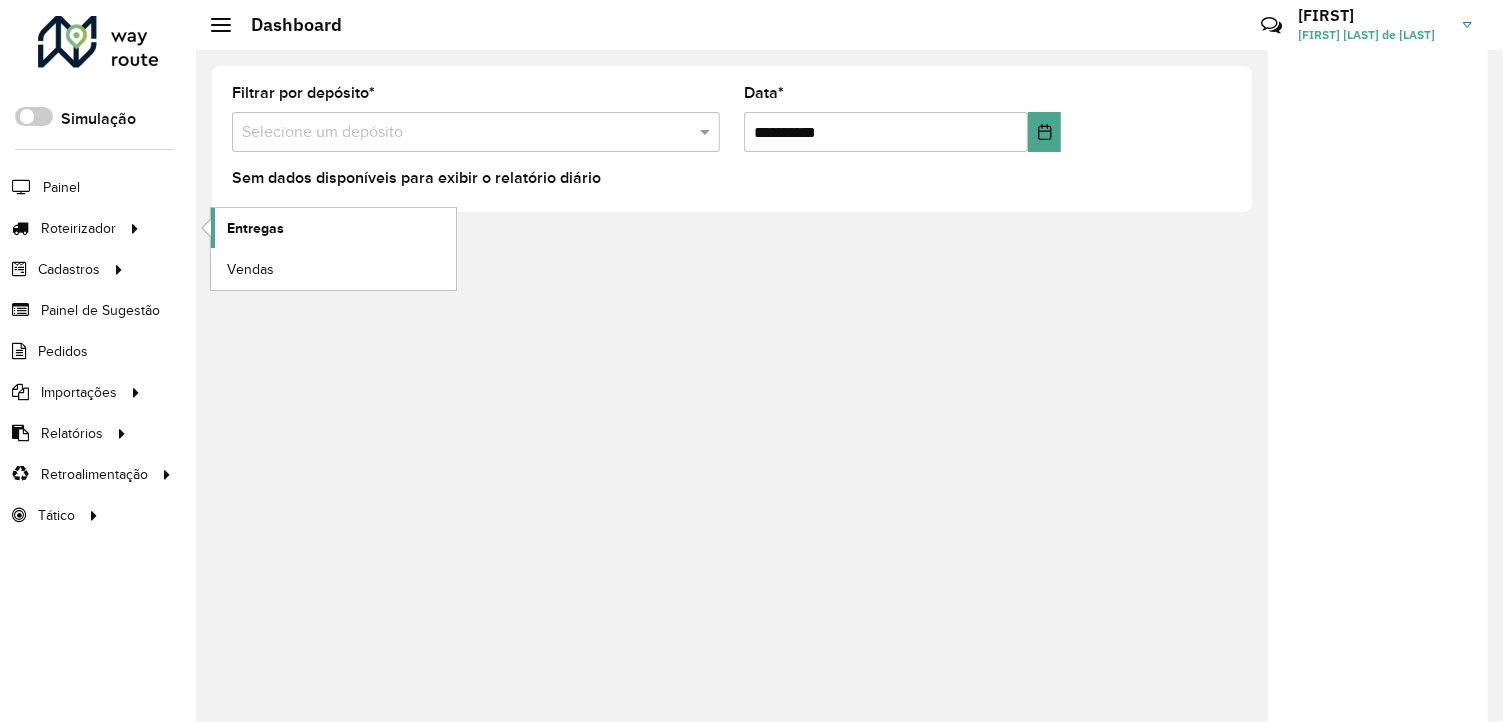 click on "Entregas" 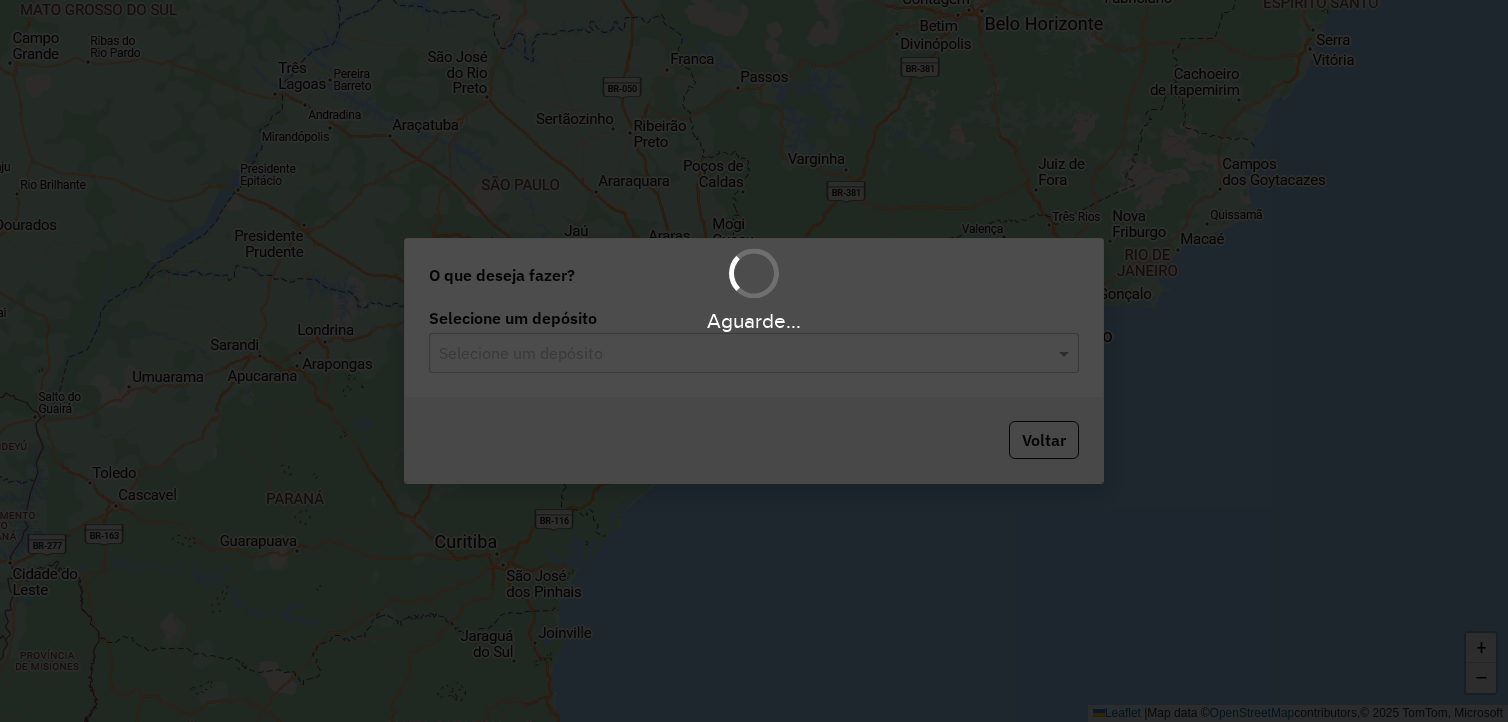 scroll, scrollTop: 0, scrollLeft: 0, axis: both 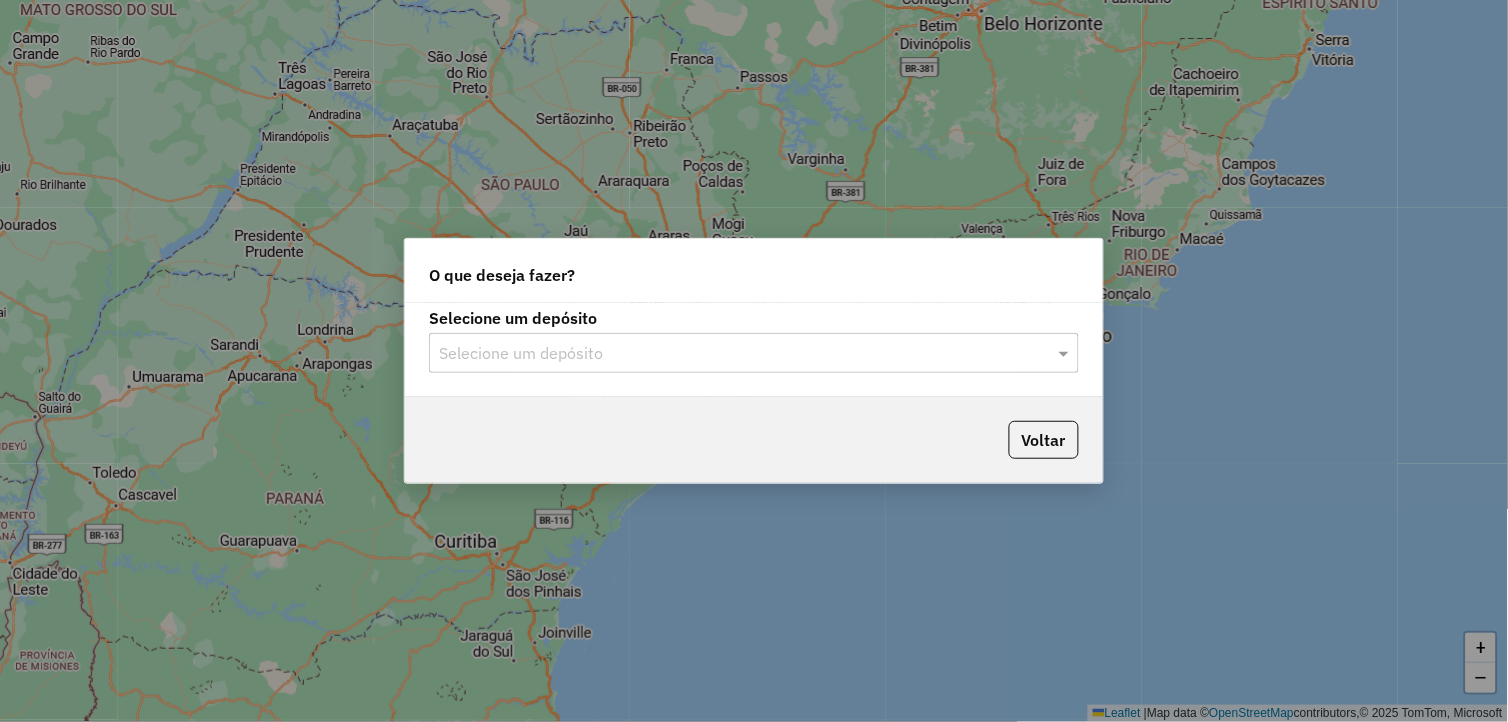 click 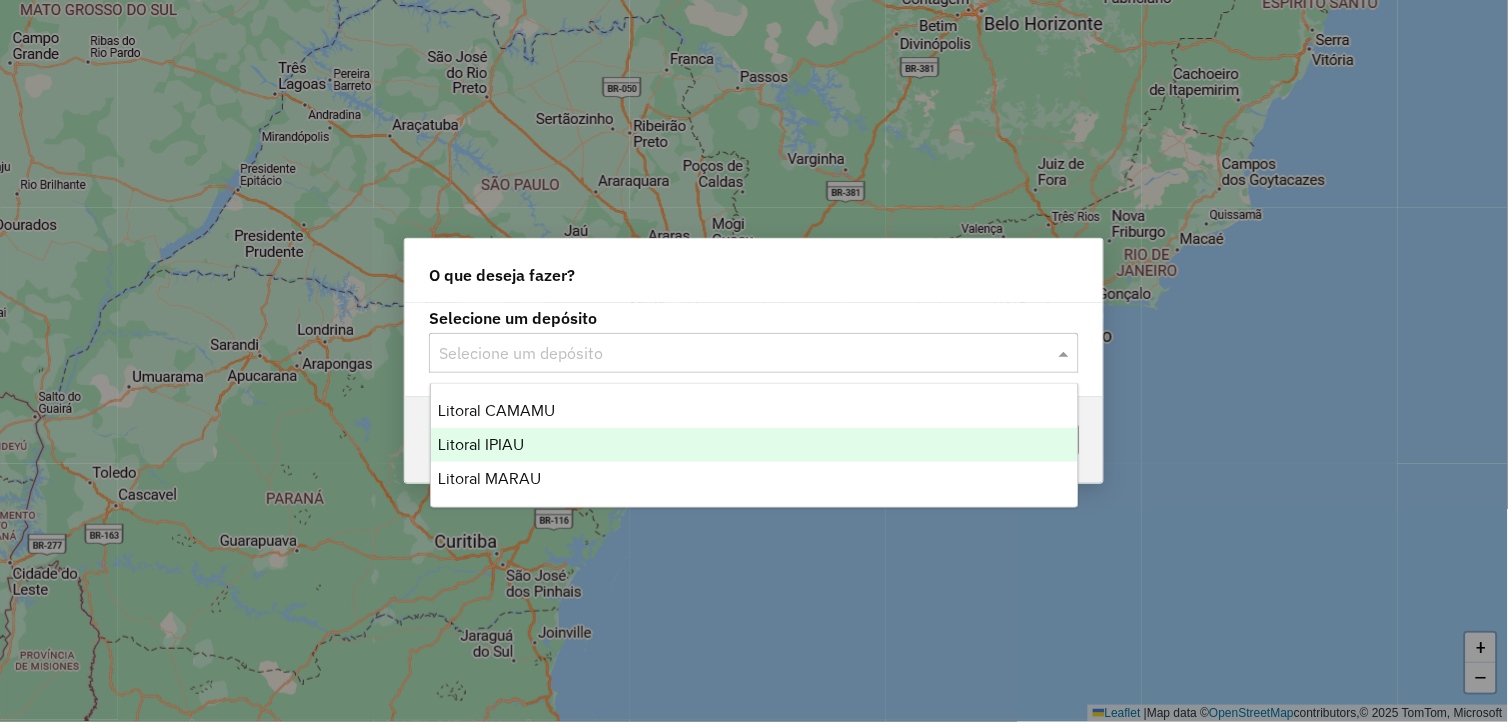 click on "Litoral IPIAU" at bounding box center [755, 445] 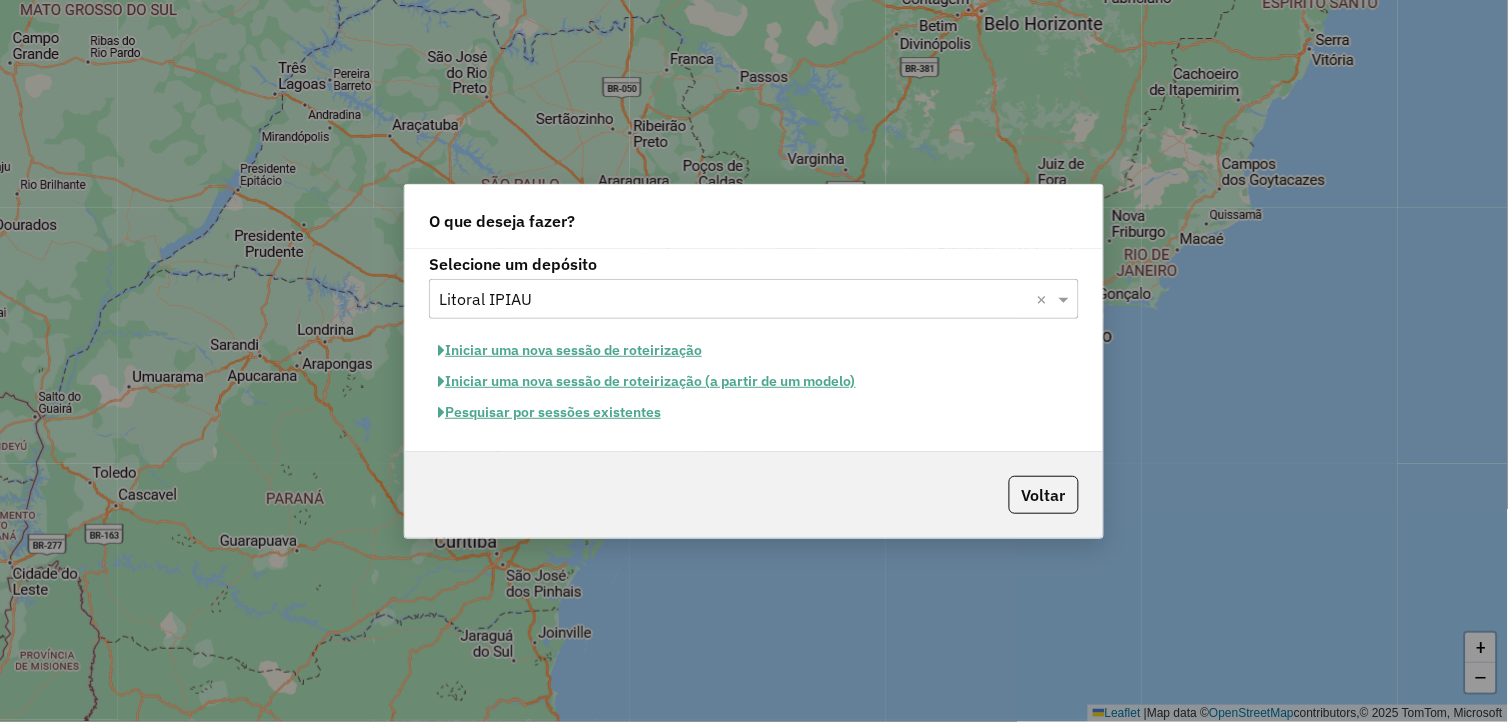 click on "Pesquisar por sessões existentes" 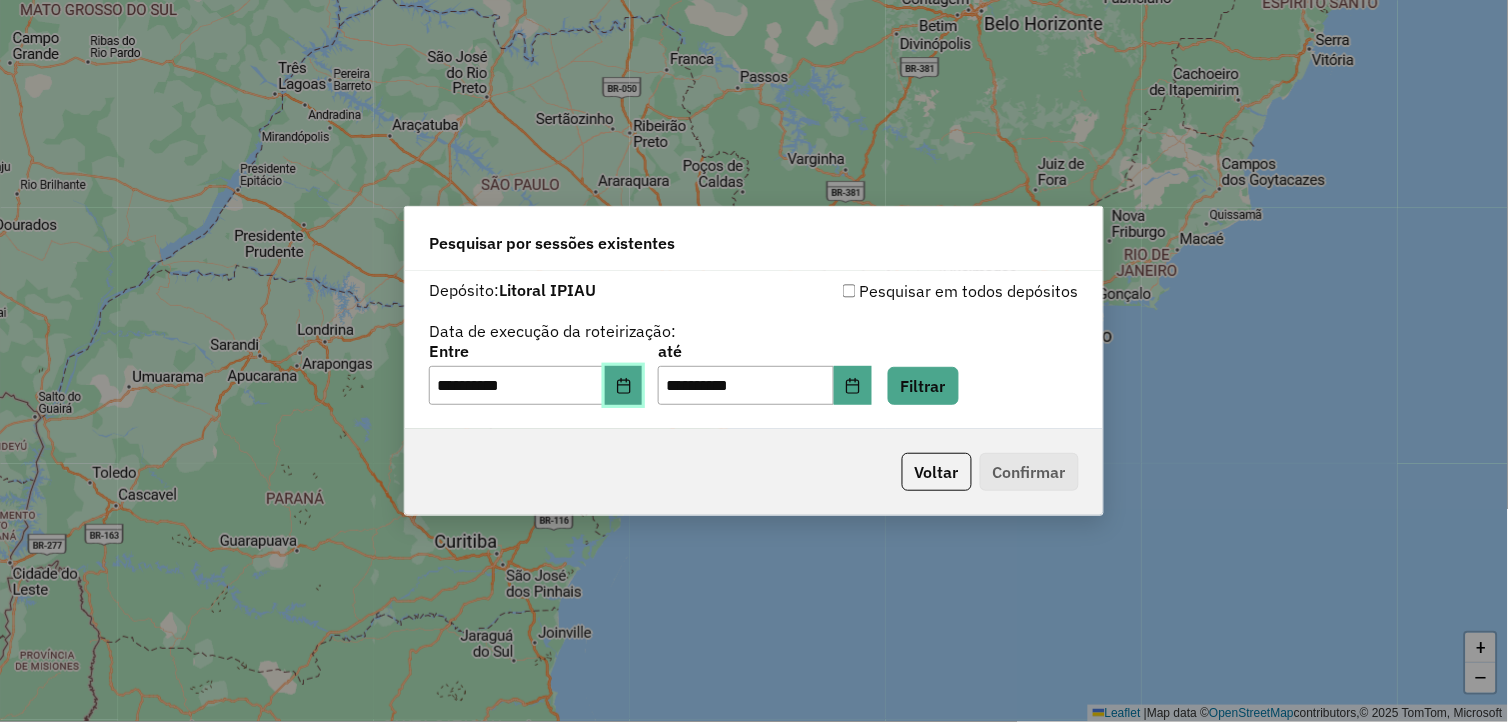 click at bounding box center (624, 386) 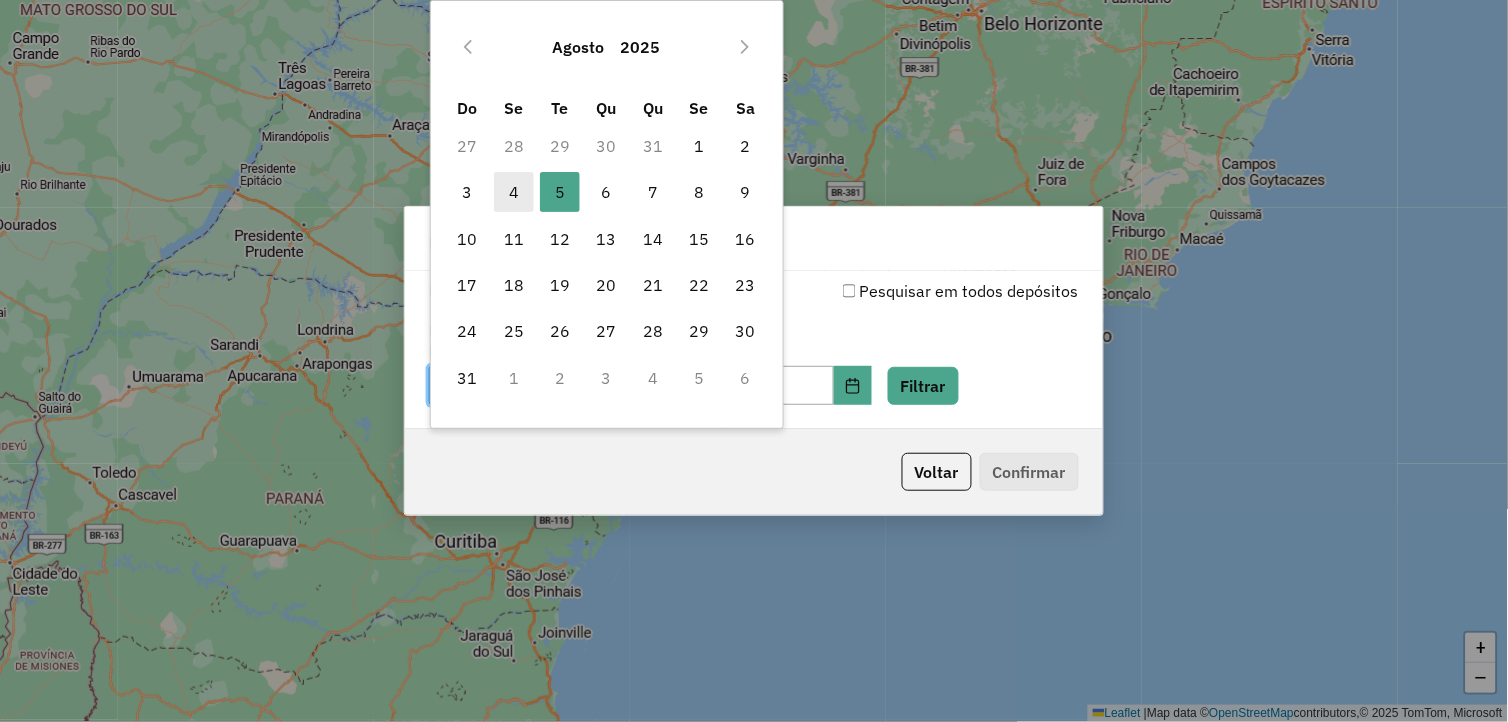 click on "4" at bounding box center [514, 192] 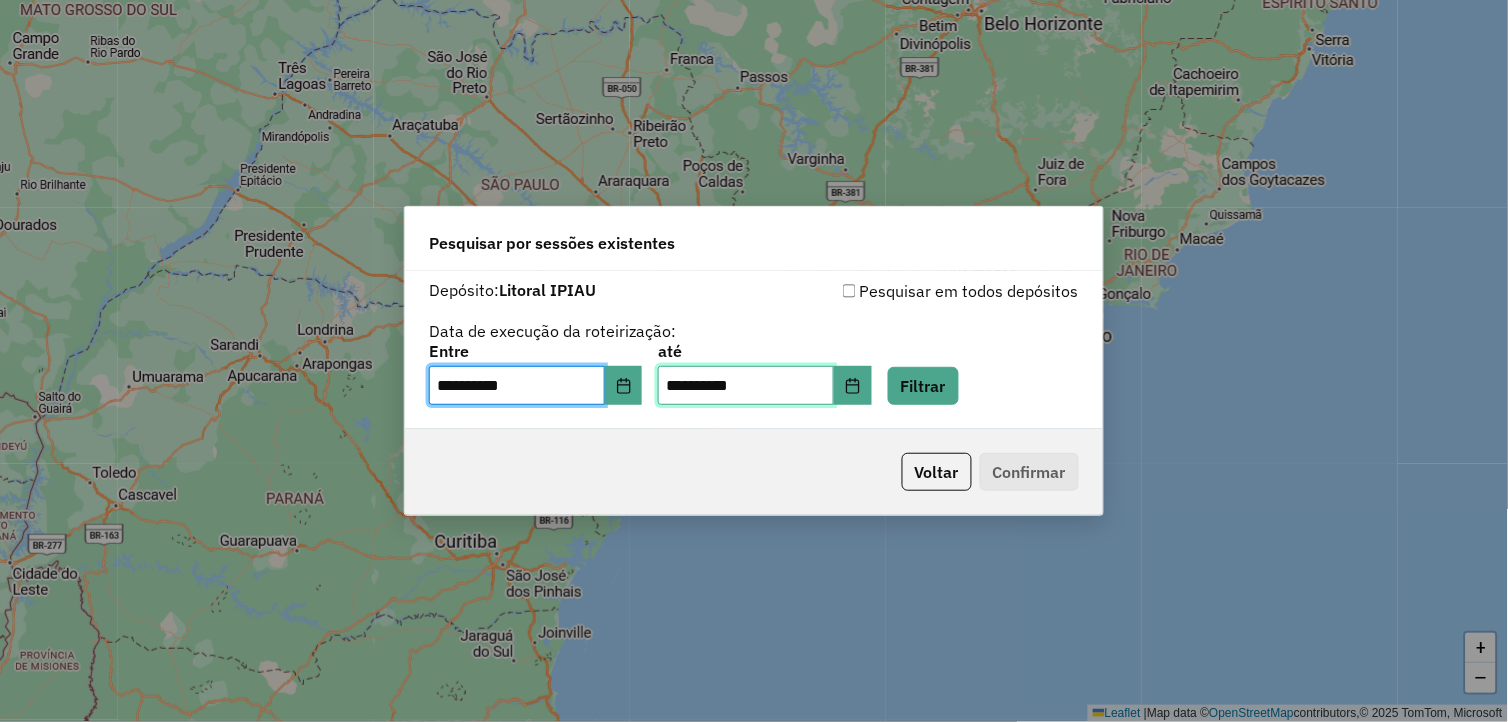 click on "**********" at bounding box center (746, 386) 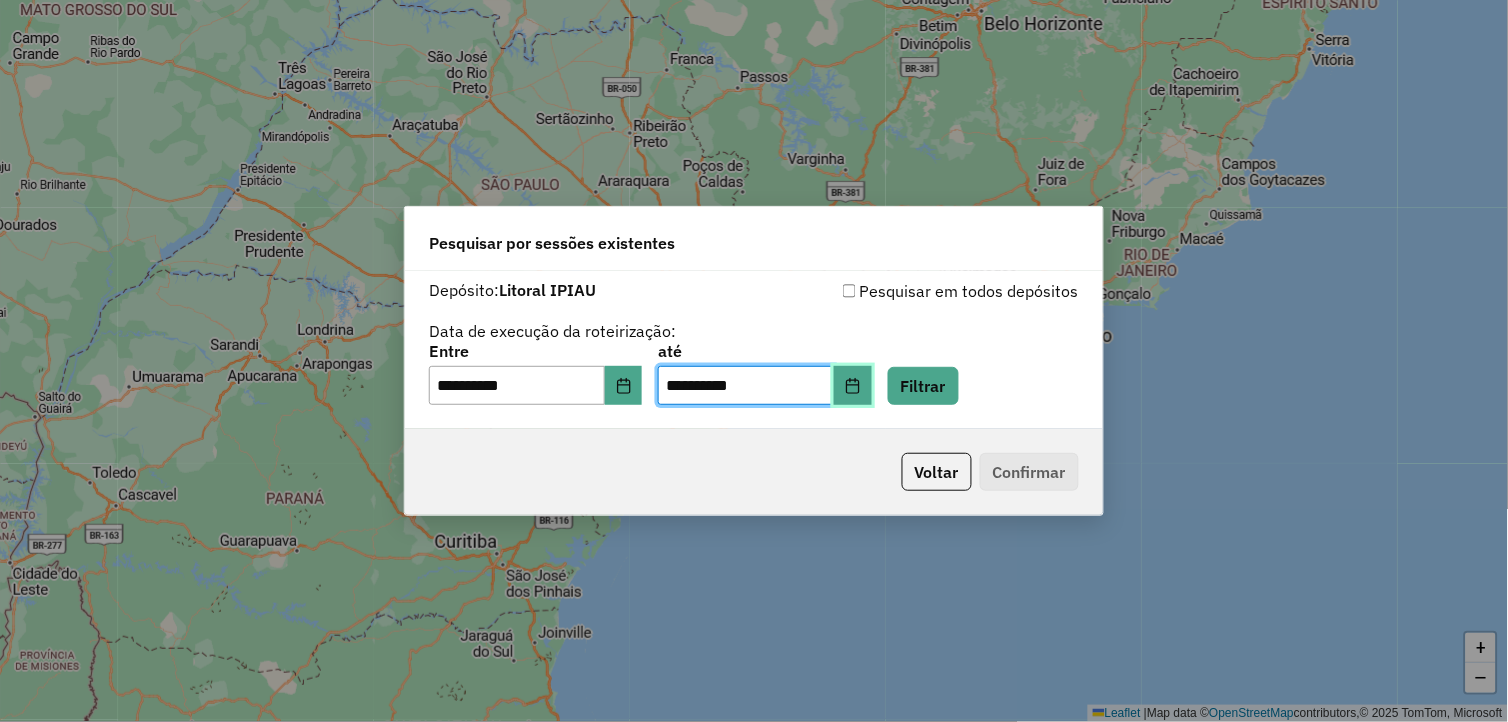 click at bounding box center [853, 386] 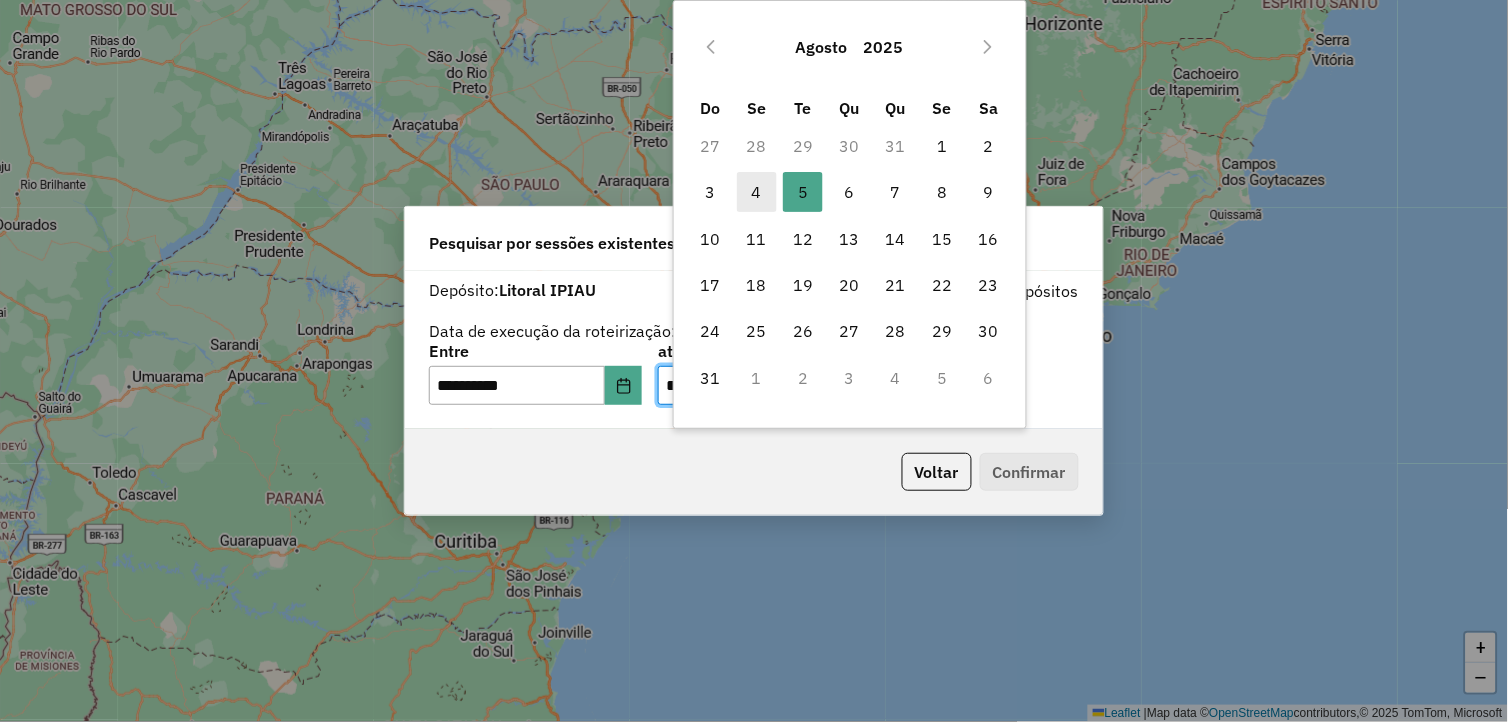 click on "4" at bounding box center (757, 192) 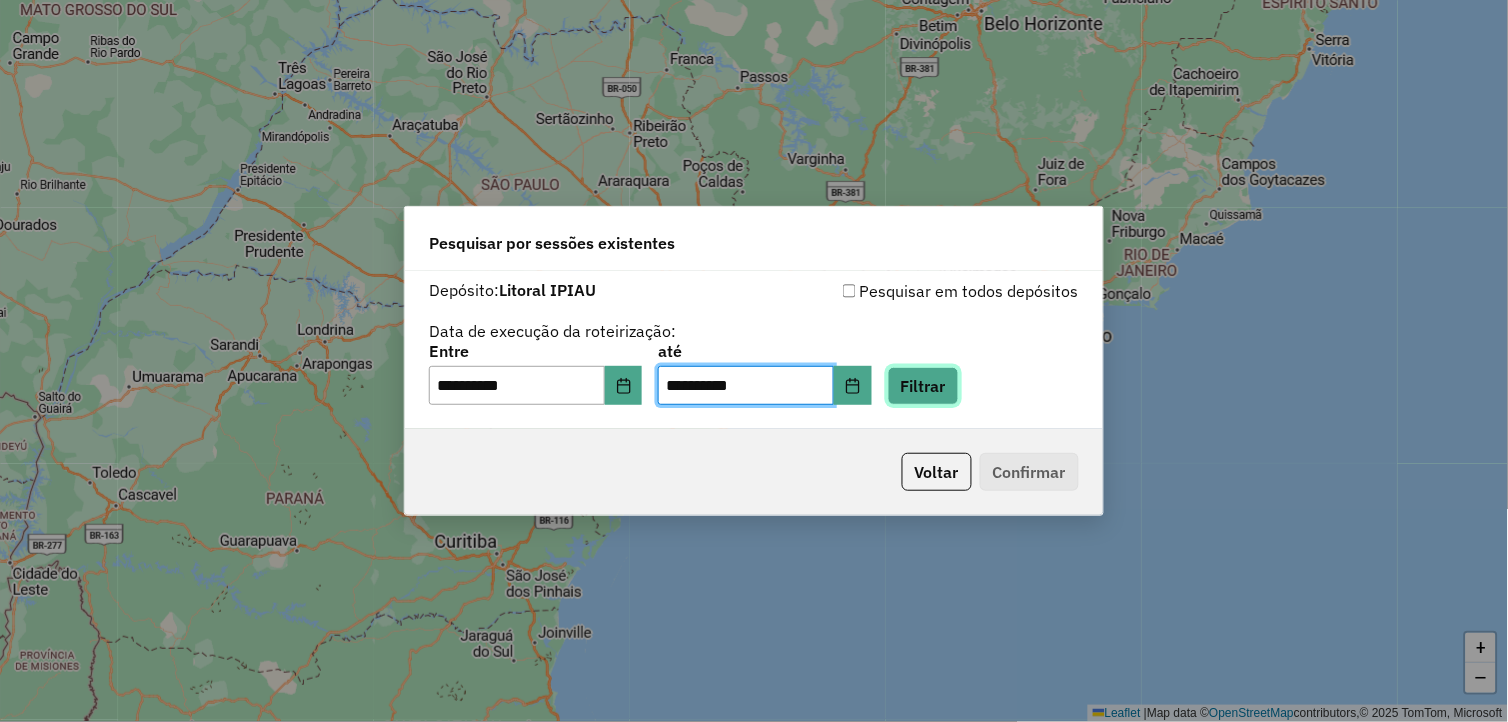 click on "Filtrar" 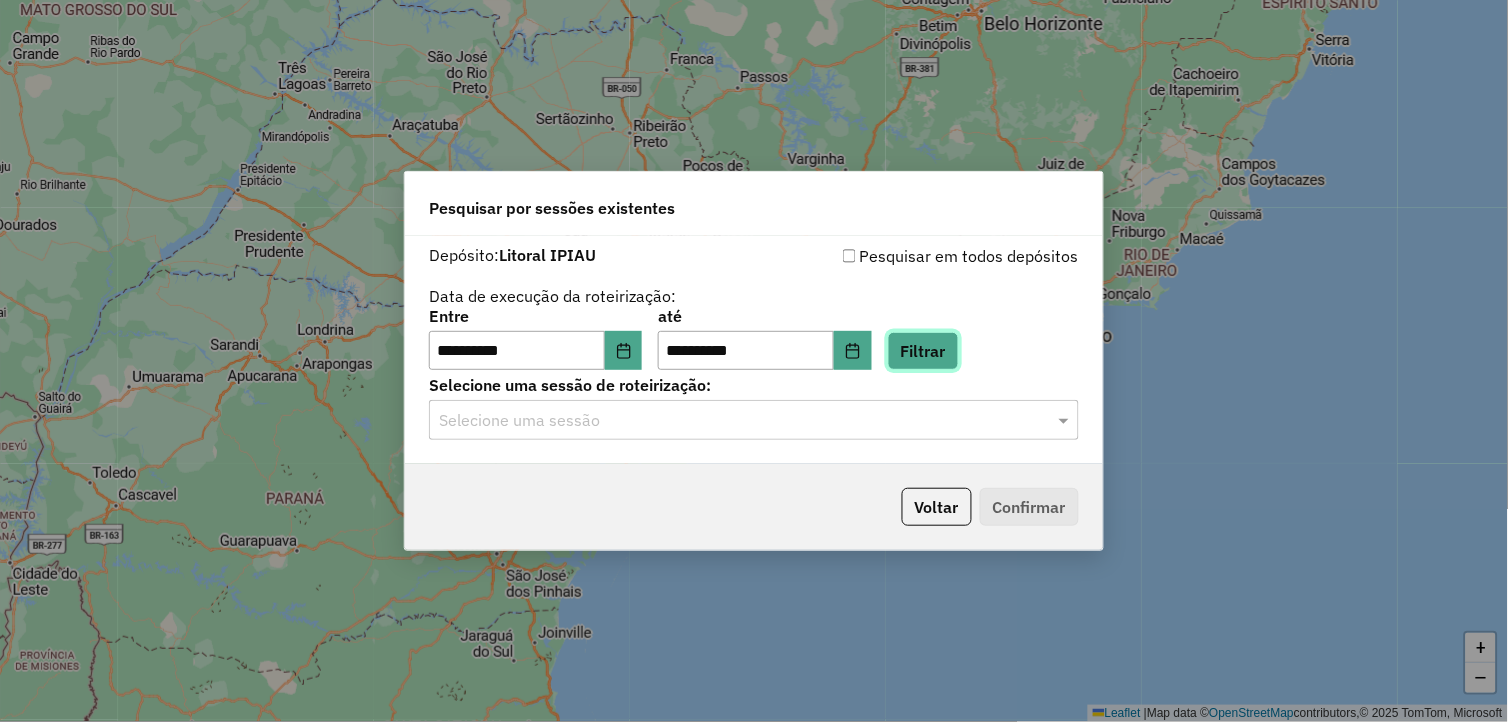 click on "Filtrar" 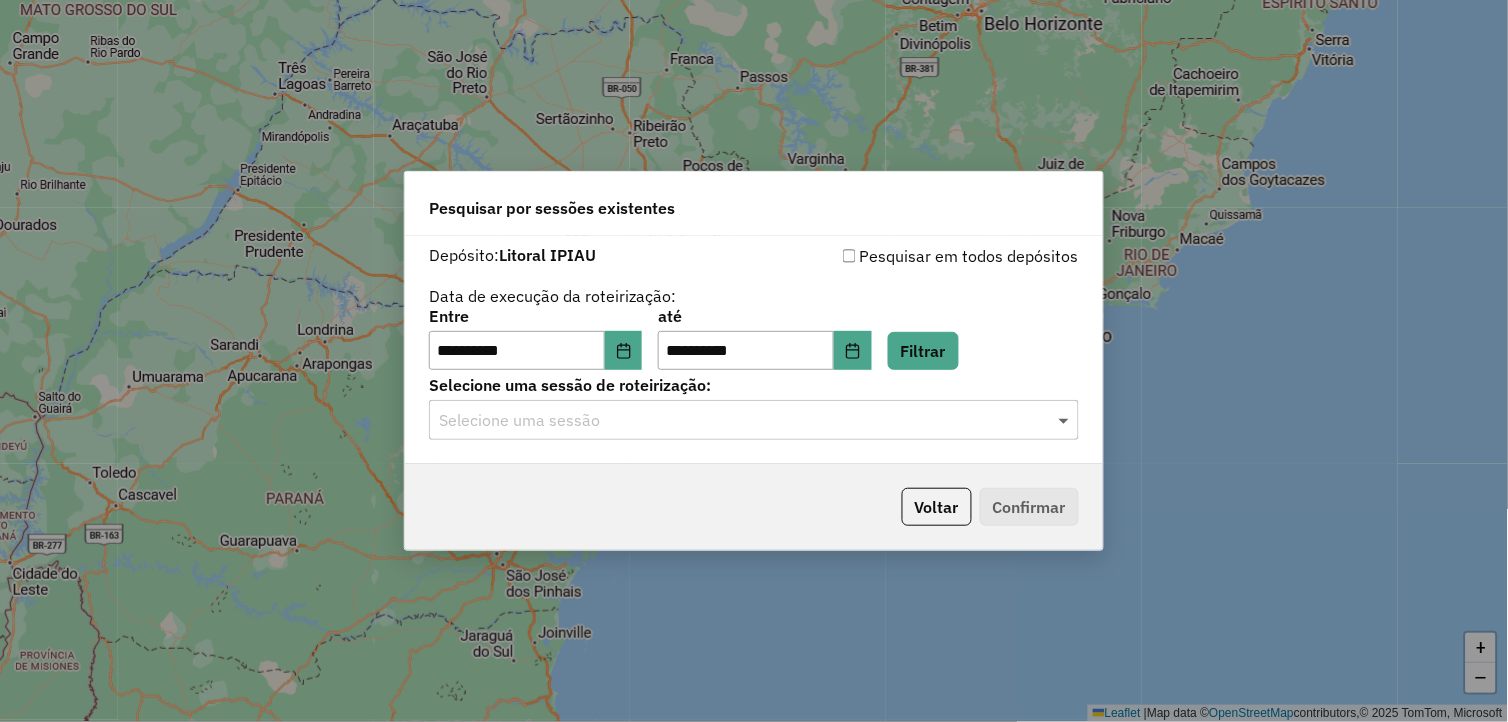 click 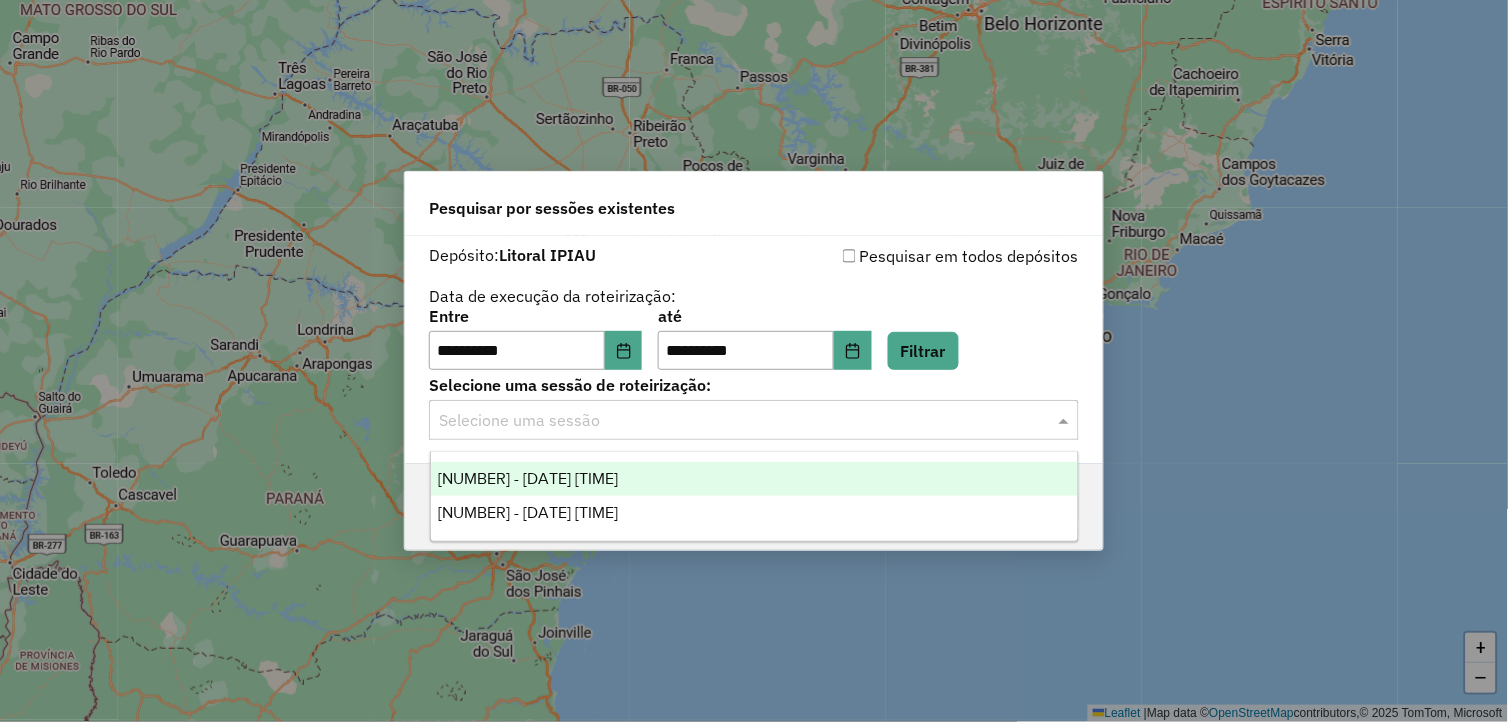 click on "974242 - 04/08/2025 12:45" at bounding box center (755, 479) 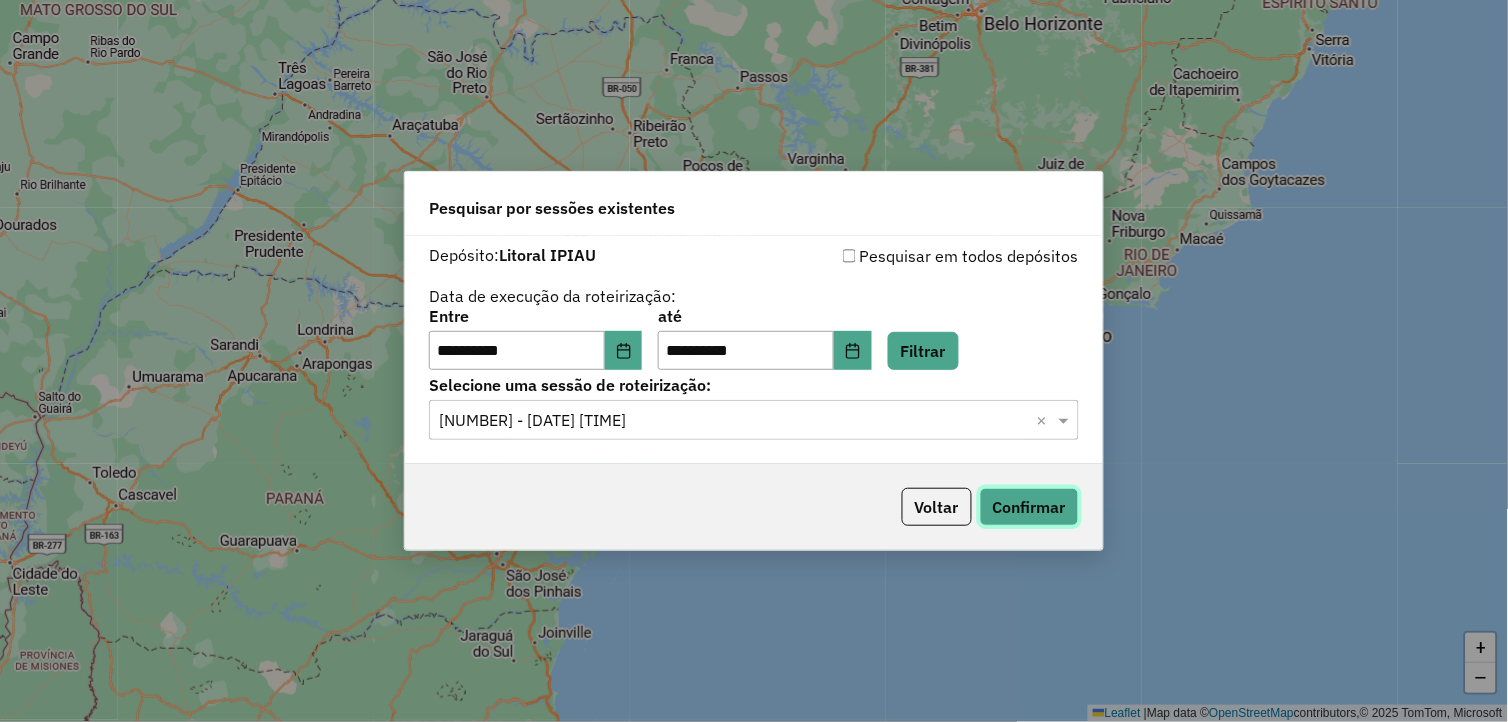 click on "Confirmar" 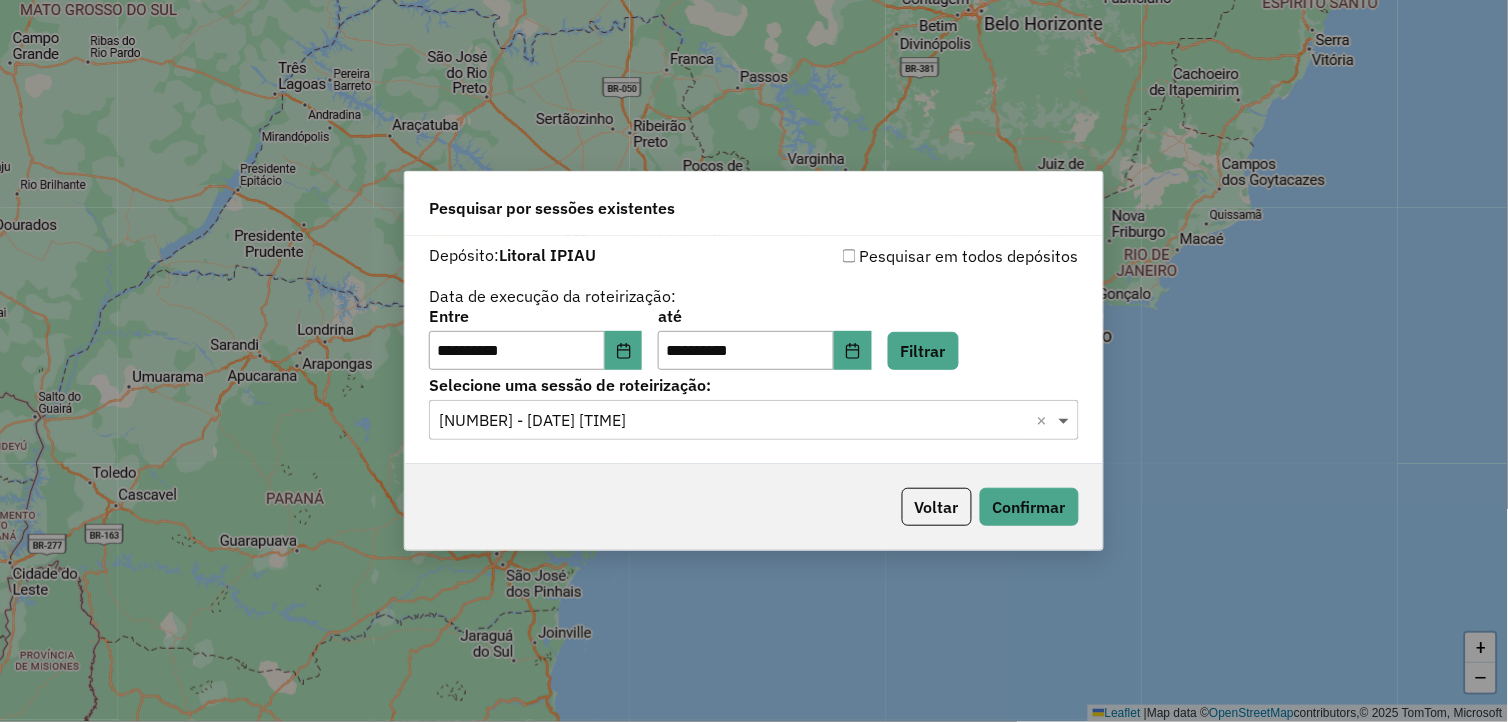 click 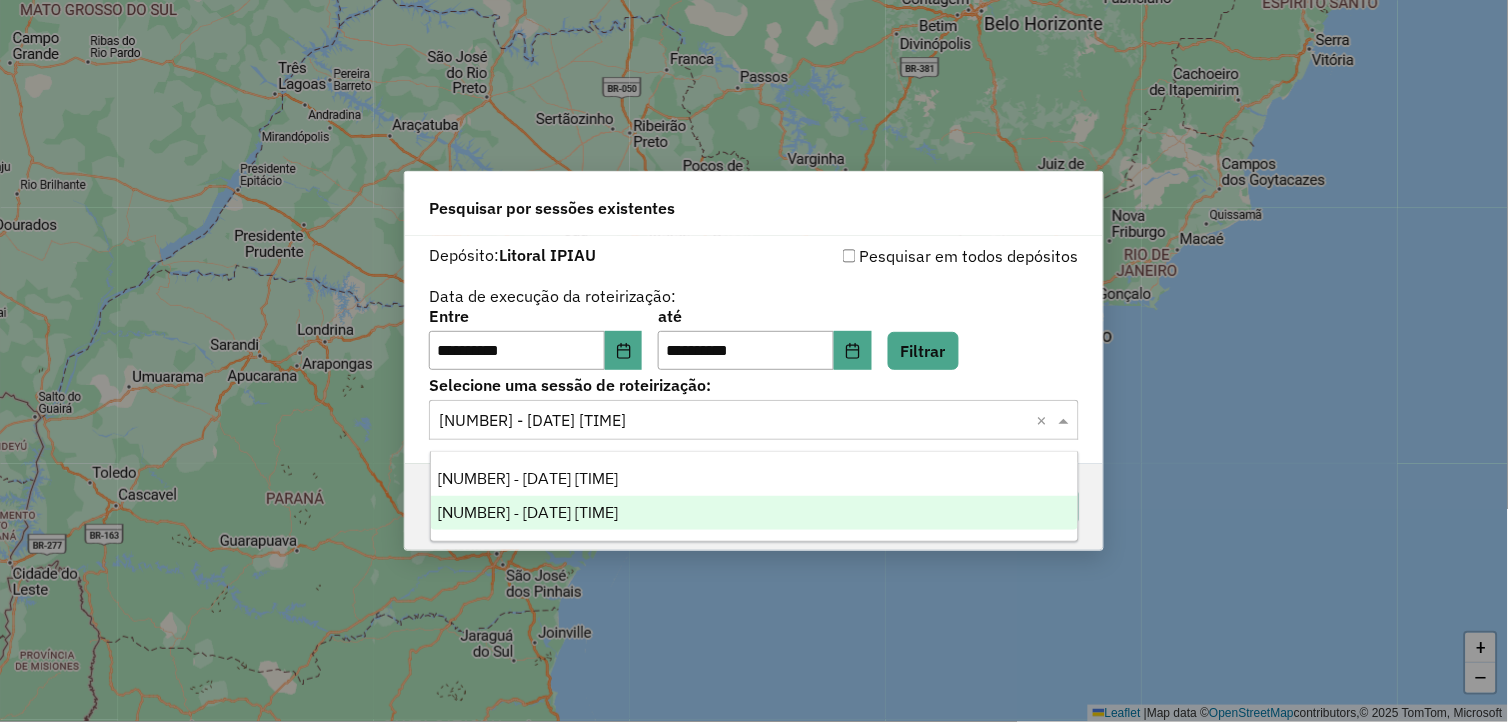click on "974258 - 04/08/2025 13:00" at bounding box center (755, 513) 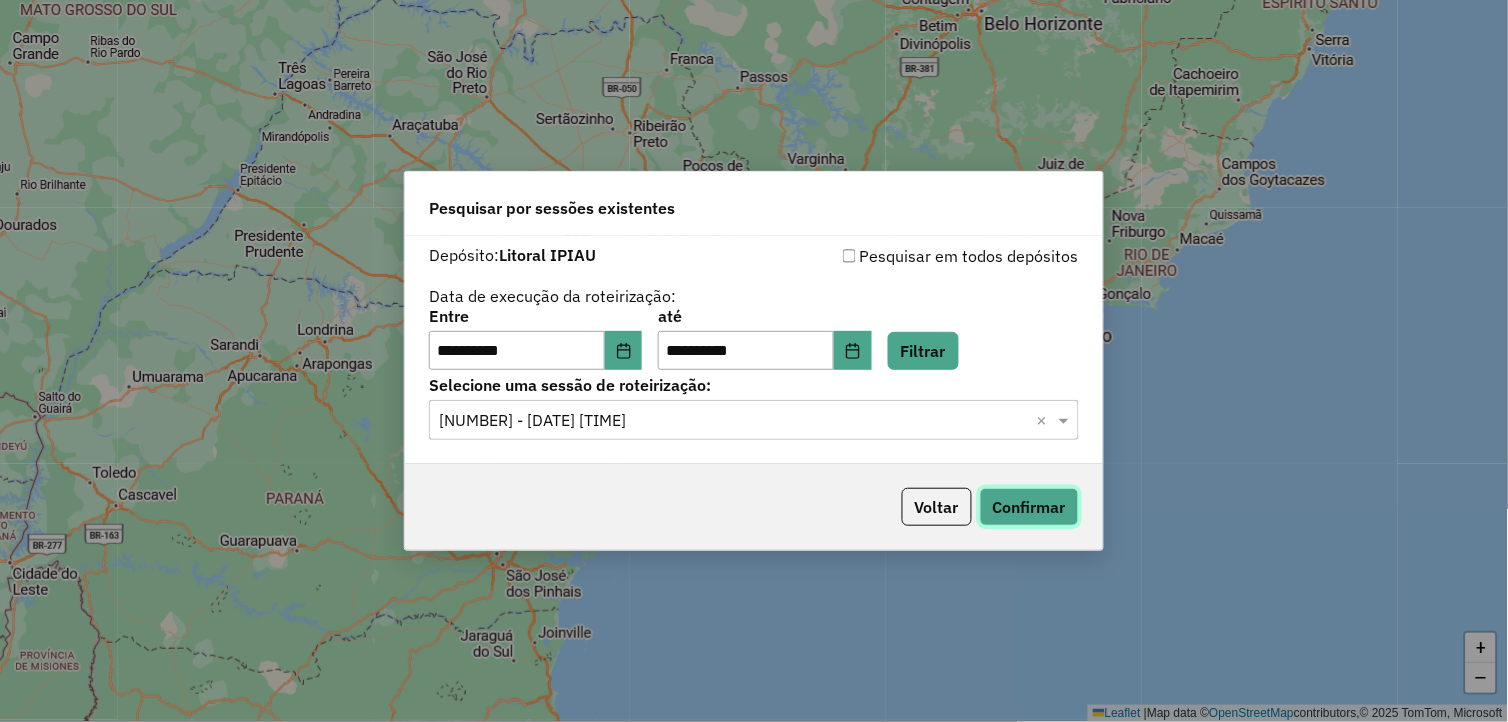 click on "Confirmar" 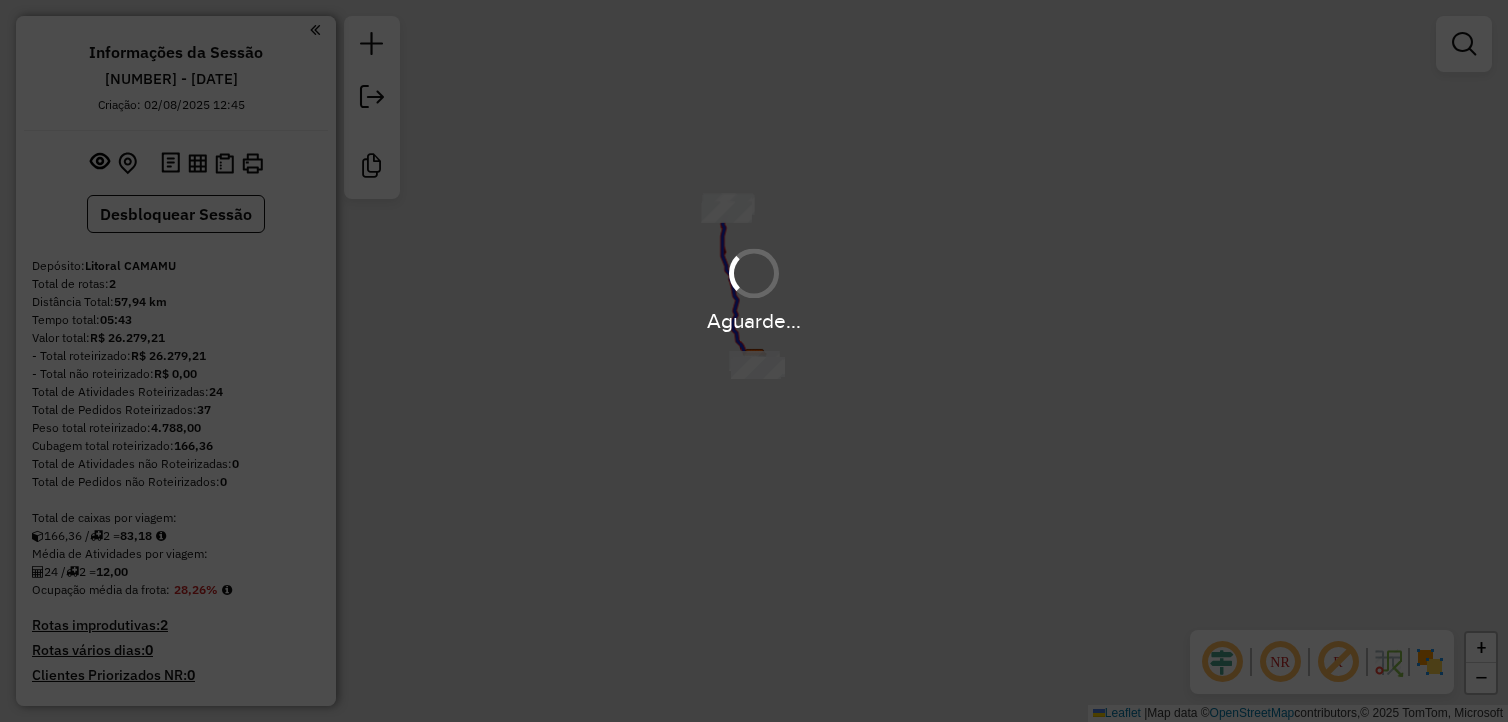 scroll, scrollTop: 0, scrollLeft: 0, axis: both 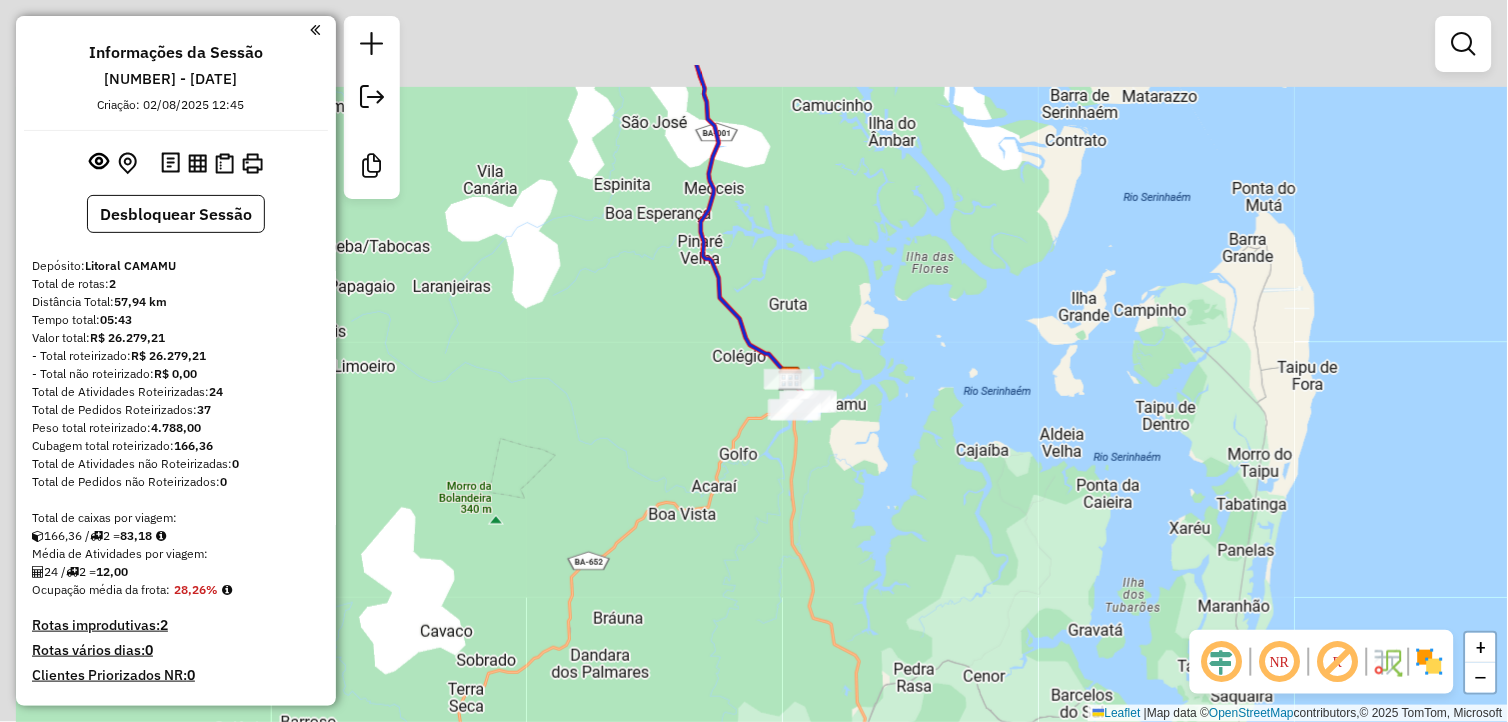 drag, startPoint x: 820, startPoint y: 444, endPoint x: 881, endPoint y: 438, distance: 61.294373 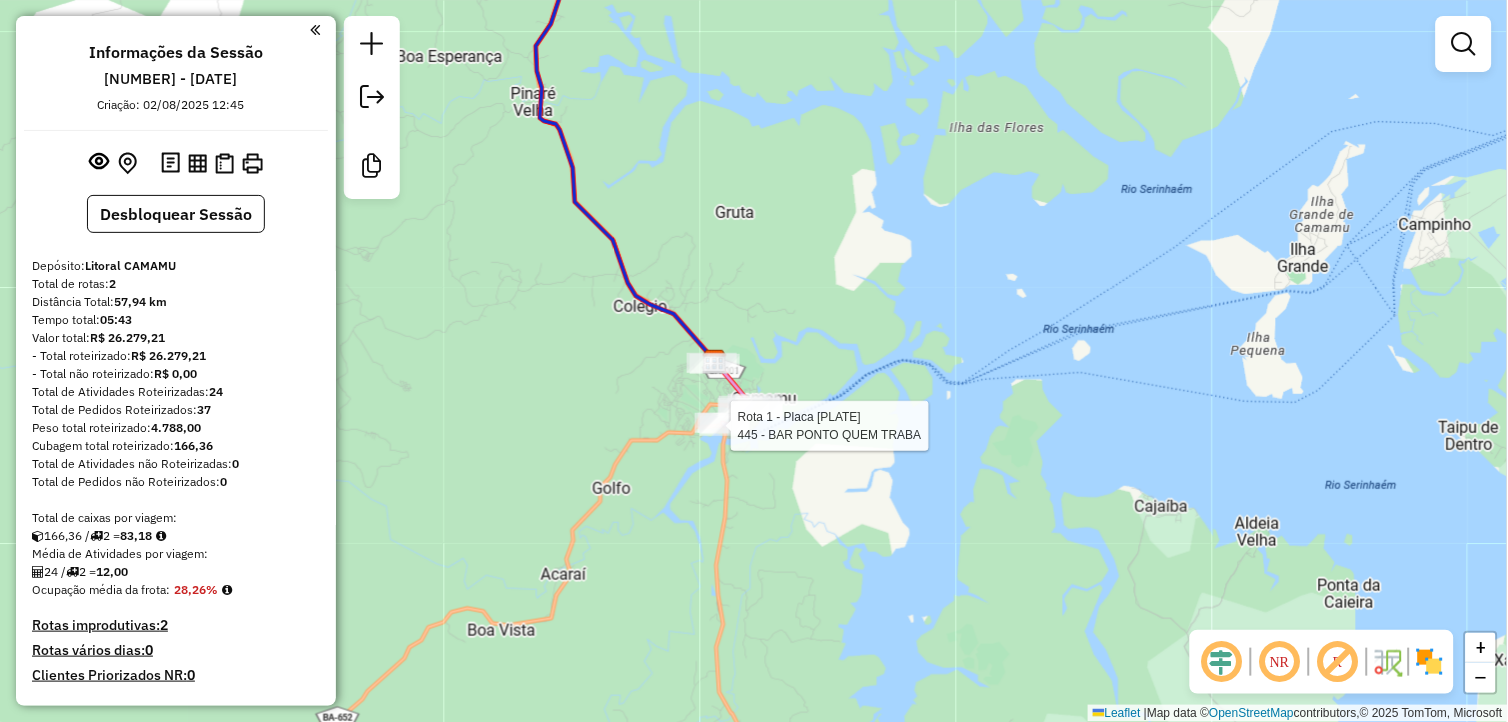 select on "**********" 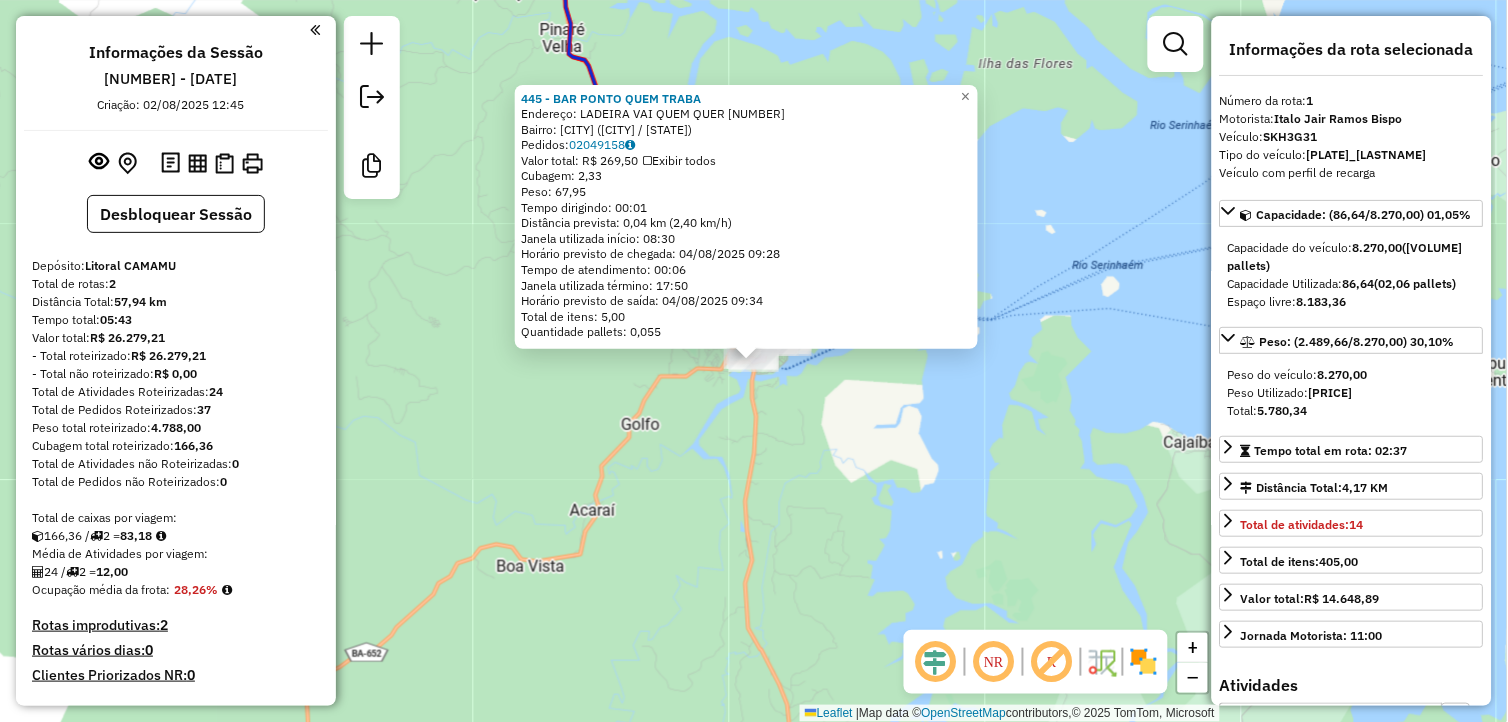 scroll, scrollTop: 318, scrollLeft: 0, axis: vertical 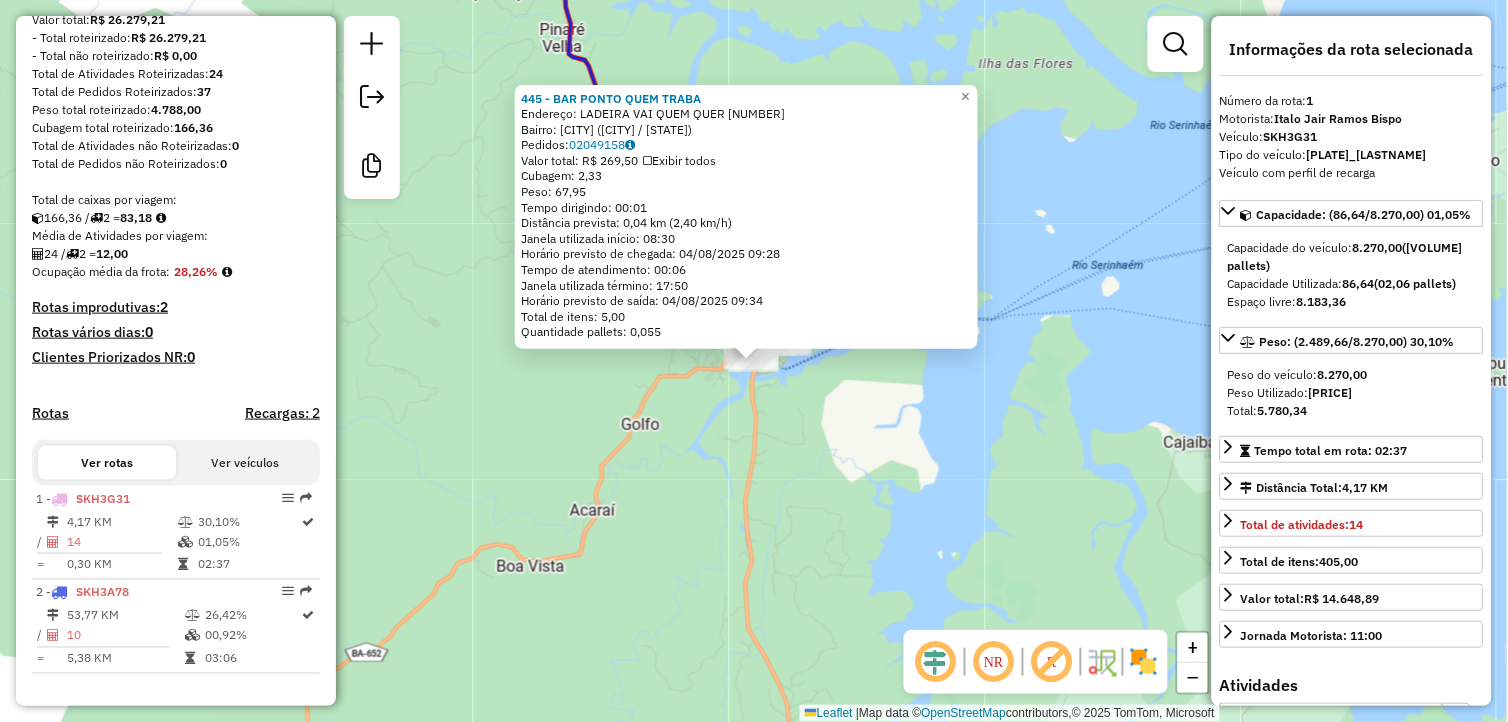 click on "445 - BAR PONTO QUEM TRABA  Endereço:  LADEIRA VAI QUEM QUER 100   Bairro: Nova Conquista (CAMAMU / BA)   Pedidos:  02049158   Valor total: R$ 269,50   Exibir todos   Cubagem: 2,33  Peso: 67,95  Tempo dirigindo: 00:01   Distância prevista: 0,04 km (2,40 km/h)   Janela utilizada início: 08:30   Horário previsto de chegada: 04/08/2025 09:28   Tempo de atendimento: 00:06   Janela utilizada término: 17:50   Horário previsto de saída: 04/08/2025 09:34   Total de itens: 5,00   Quantidade pallets: 0,055  × Janela de atendimento Grade de atendimento Capacidade Transportadoras Veículos Cliente Pedidos  Rotas Selecione os dias de semana para filtrar as janelas de atendimento  Seg   Ter   Qua   Qui   Sex   Sáb   Dom  Informe o período da janela de atendimento: De: Até:  Filtrar exatamente a janela do cliente  Considerar janela de atendimento padrão  Selecione os dias de semana para filtrar as grades de atendimento  Seg   Ter   Qua   Qui   Sex   Sáb   Dom   Clientes fora do dia de atendimento selecionado +" 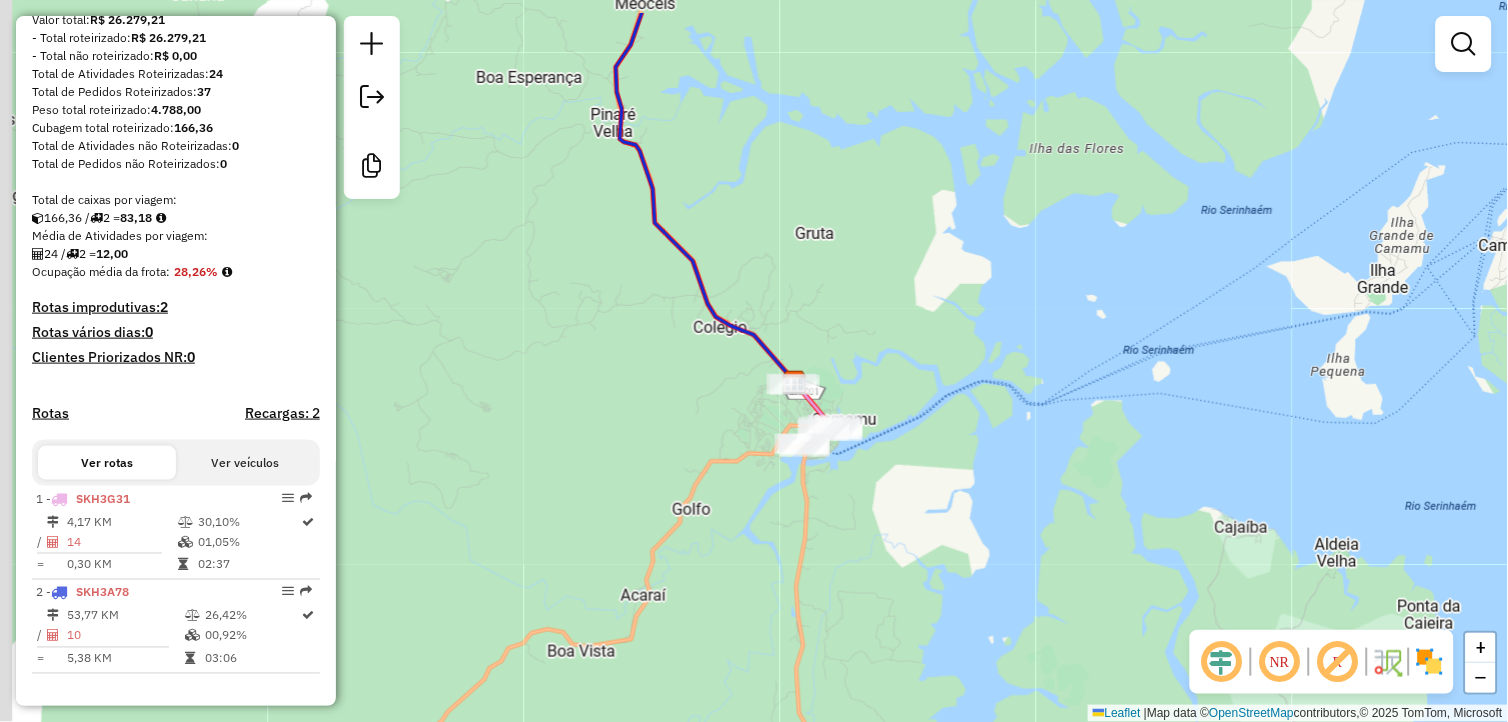 drag, startPoint x: 766, startPoint y: 402, endPoint x: 895, endPoint y: 613, distance: 247.30952 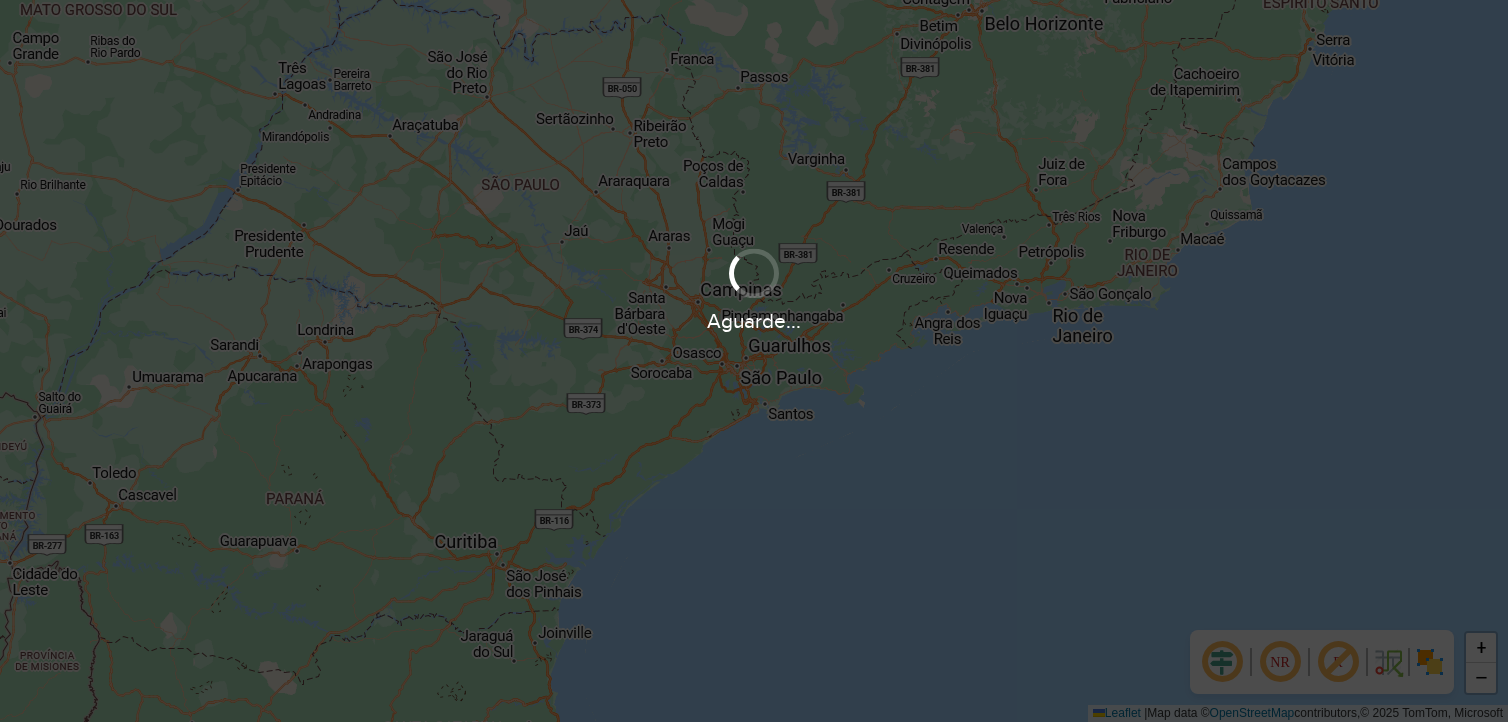 scroll, scrollTop: 0, scrollLeft: 0, axis: both 